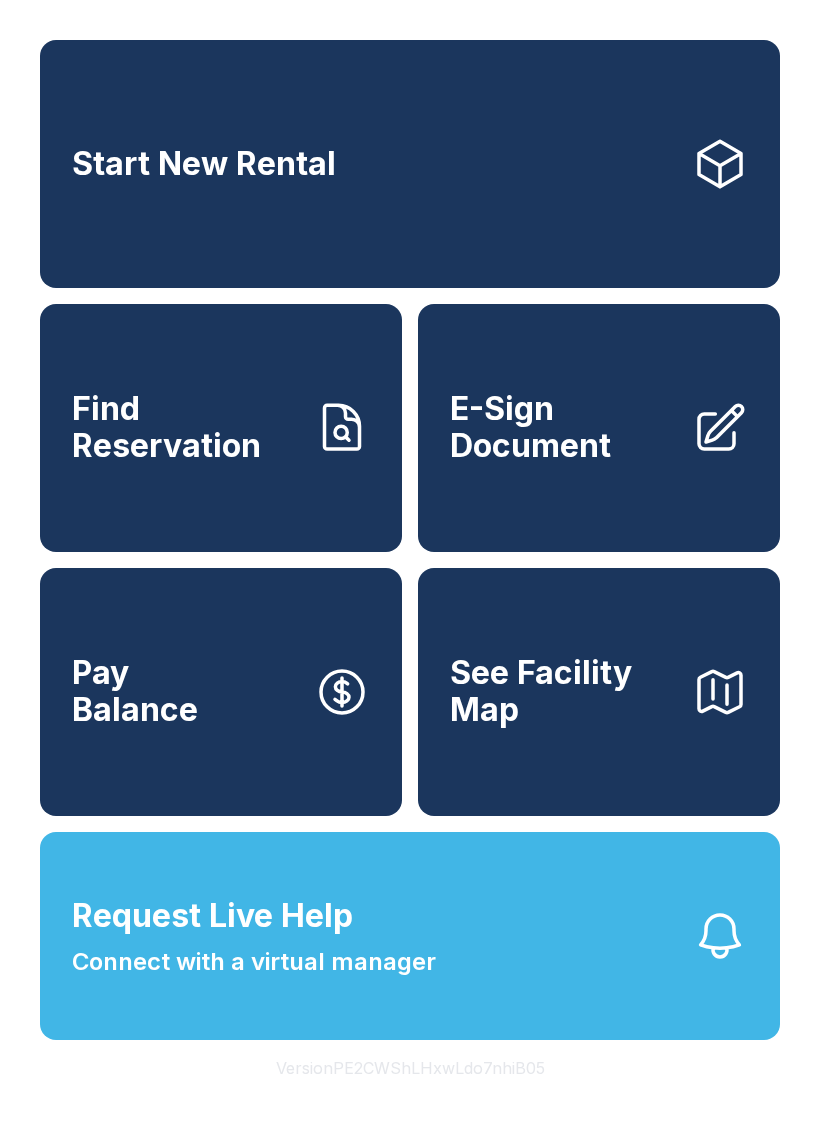 scroll, scrollTop: 0, scrollLeft: 0, axis: both 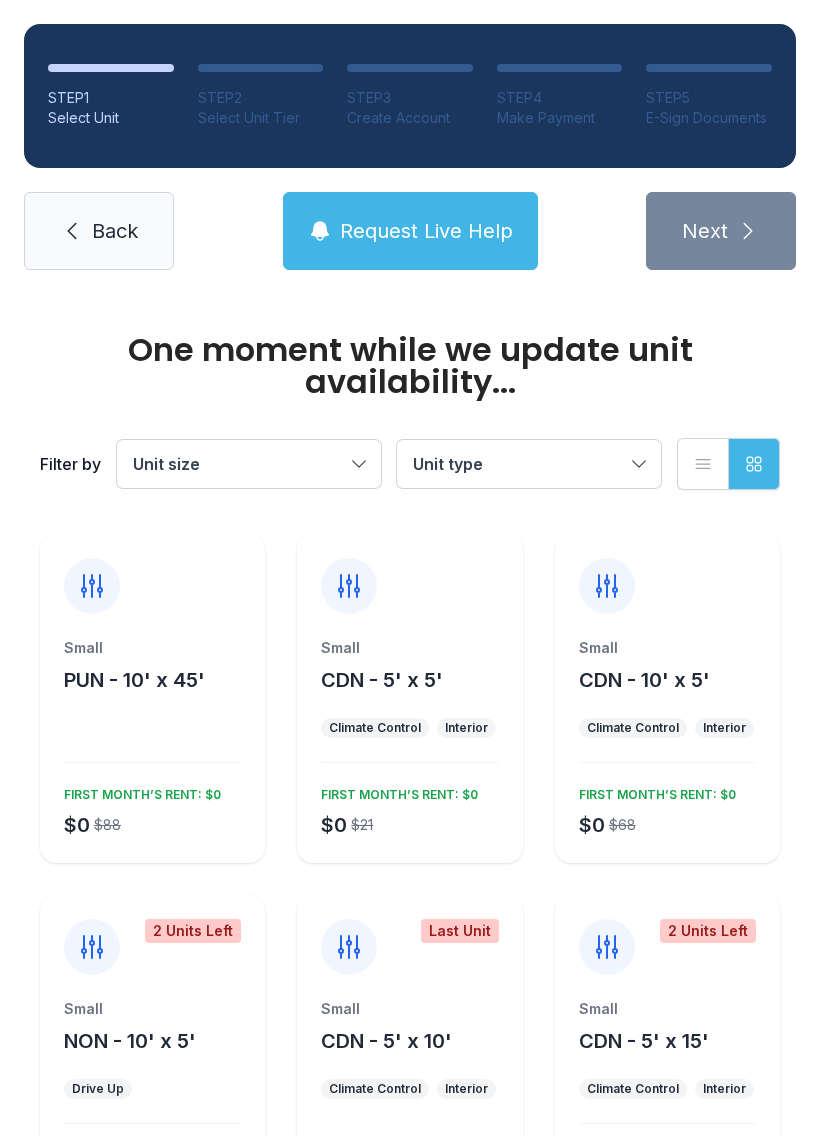 click on "$0 $21 FIRST MONTH’S RENT: $0" at bounding box center [405, 809] 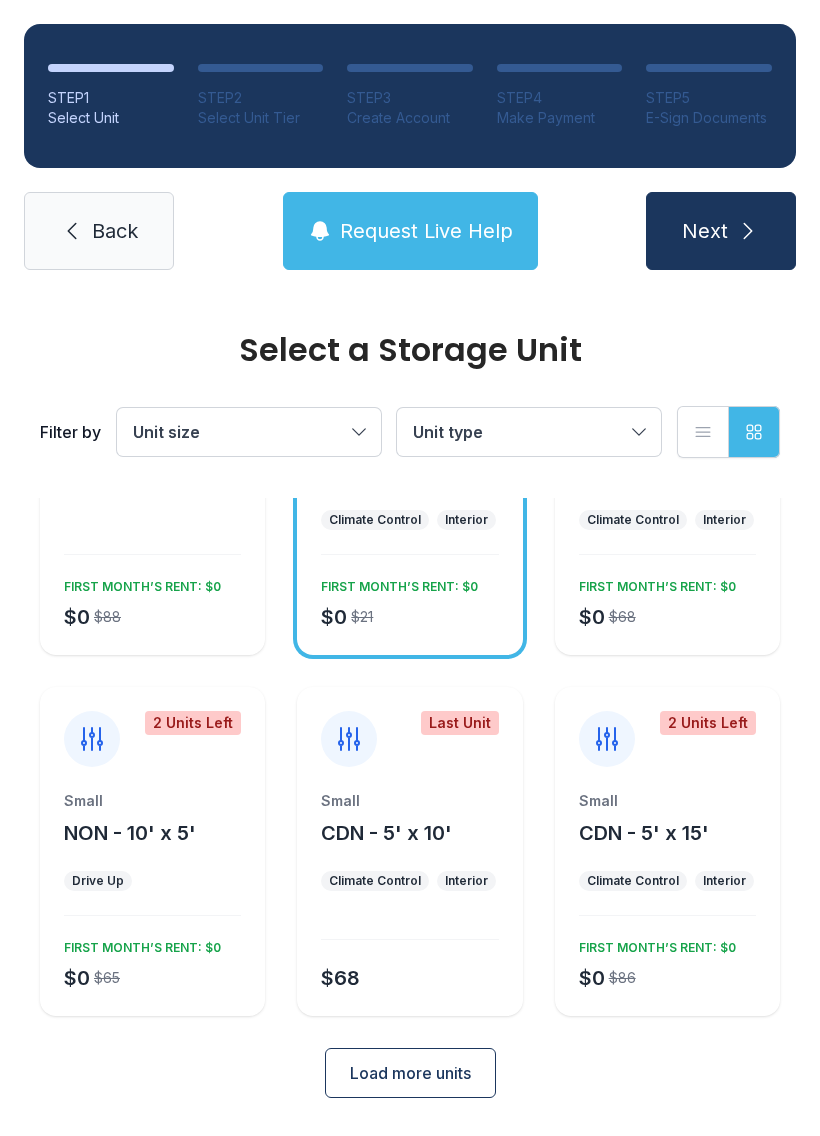scroll, scrollTop: 174, scrollLeft: 0, axis: vertical 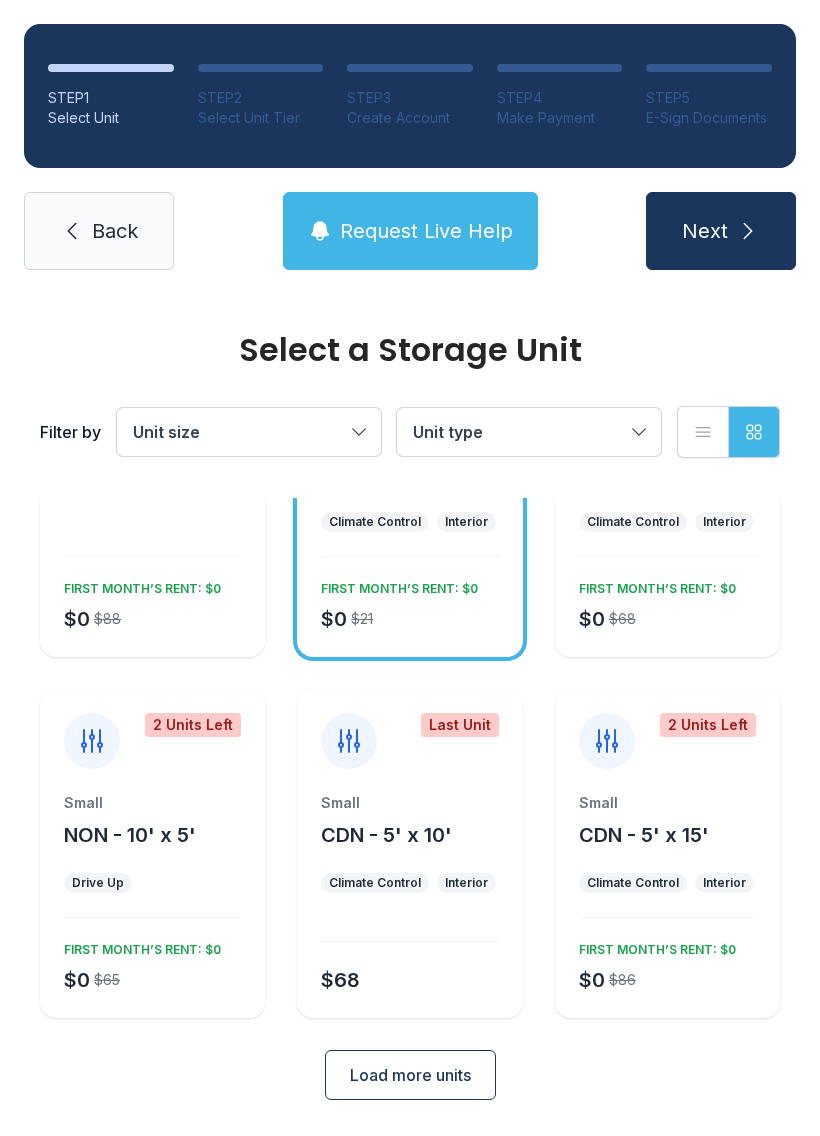 click on "$0 $21 FIRST MONTH’S RENT: $0" at bounding box center [405, 603] 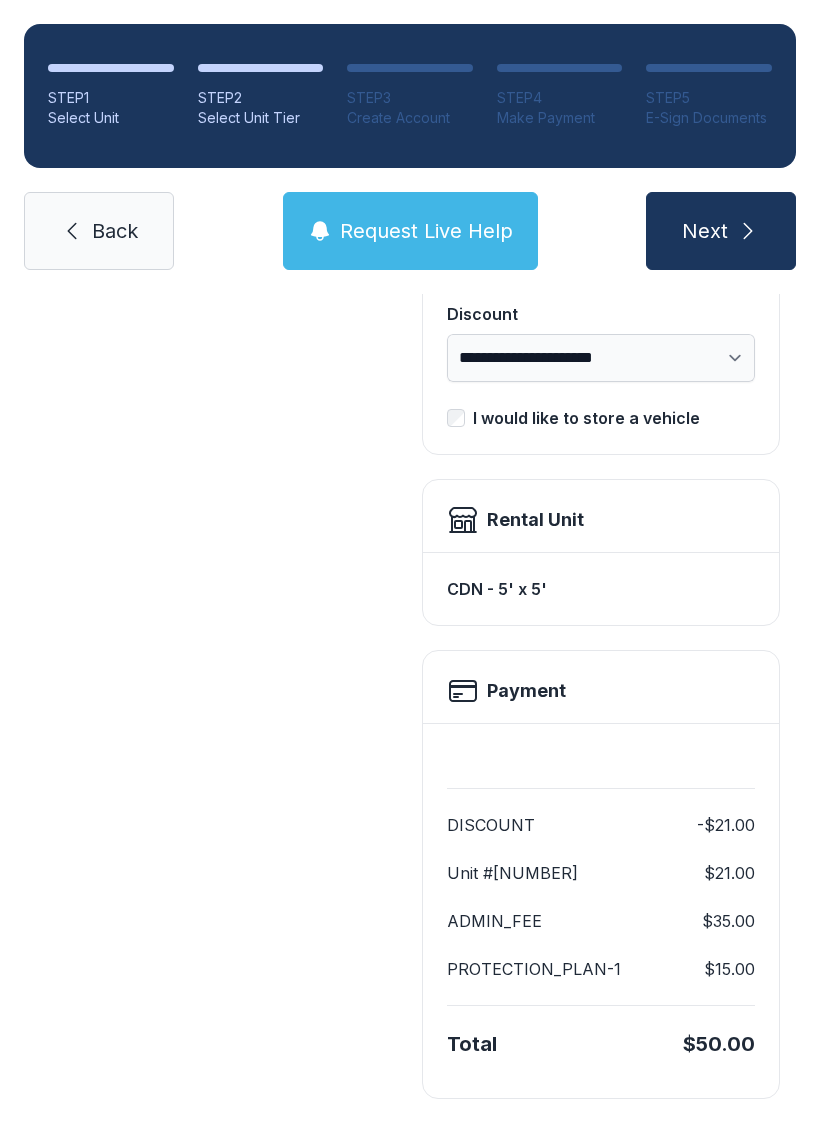 scroll, scrollTop: 409, scrollLeft: 0, axis: vertical 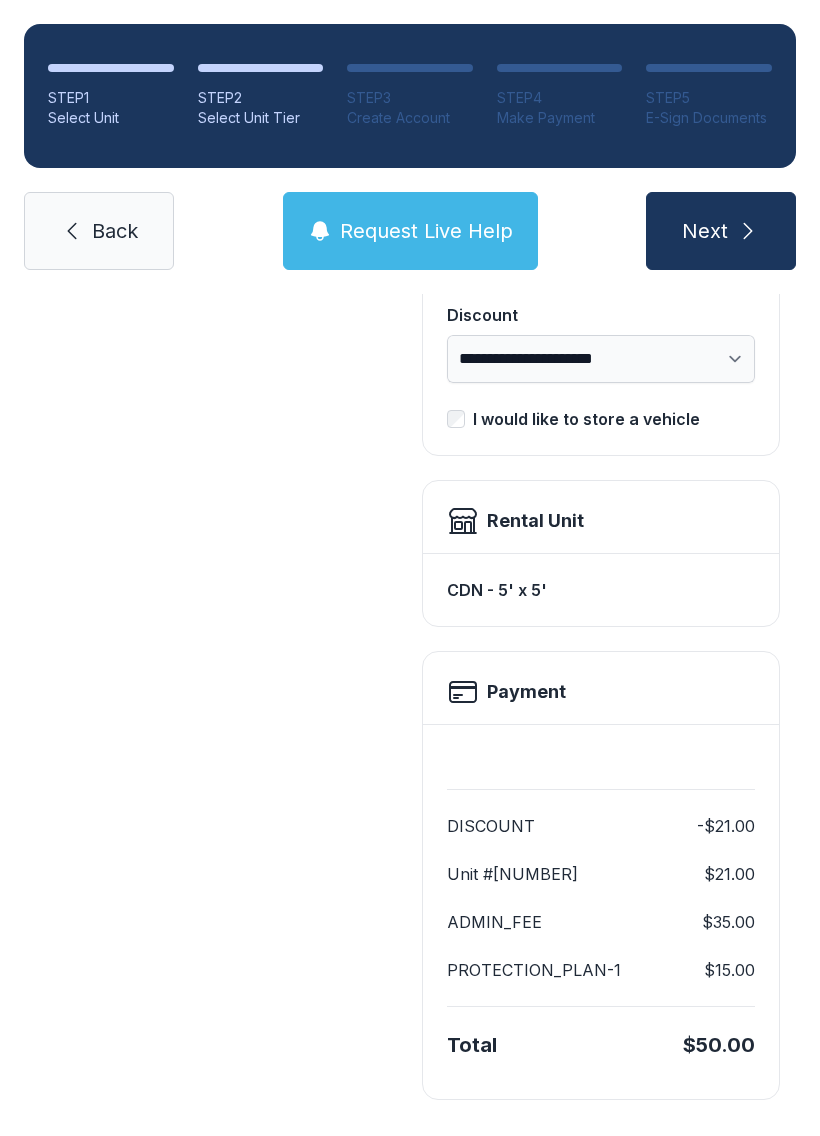 click on "Back" at bounding box center [99, 231] 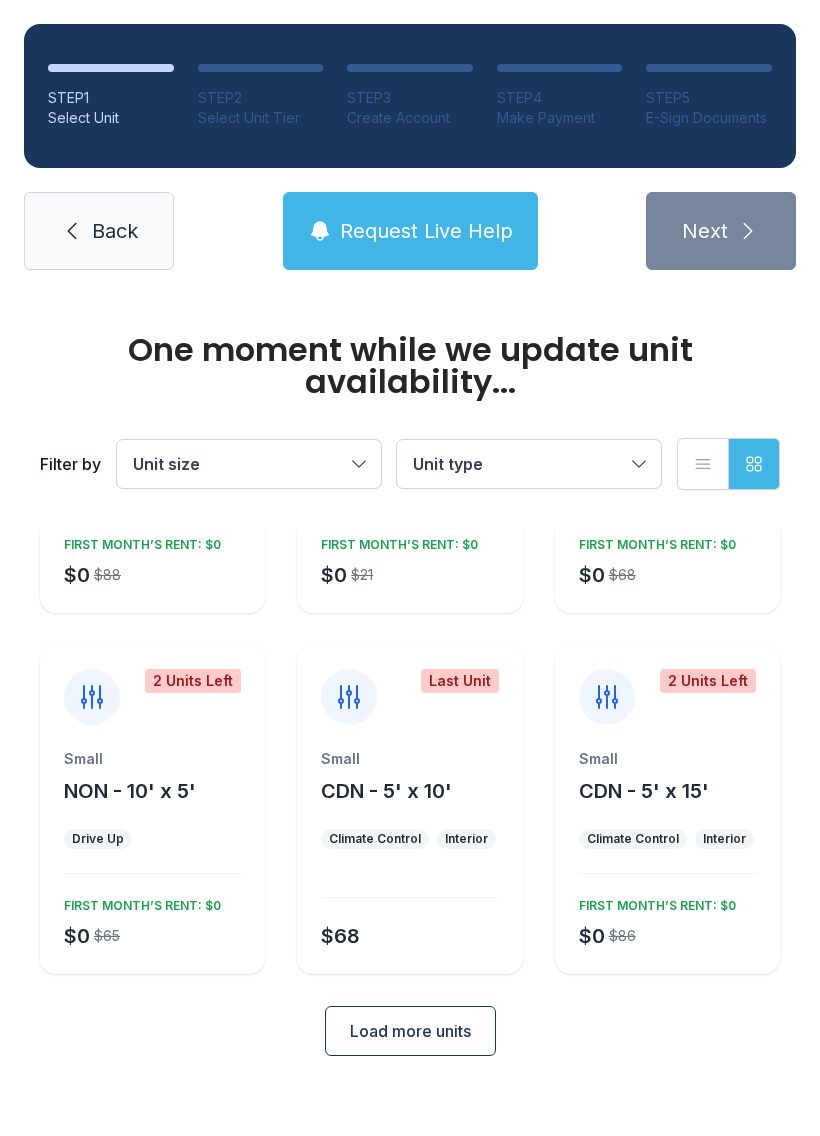 scroll, scrollTop: 0, scrollLeft: 0, axis: both 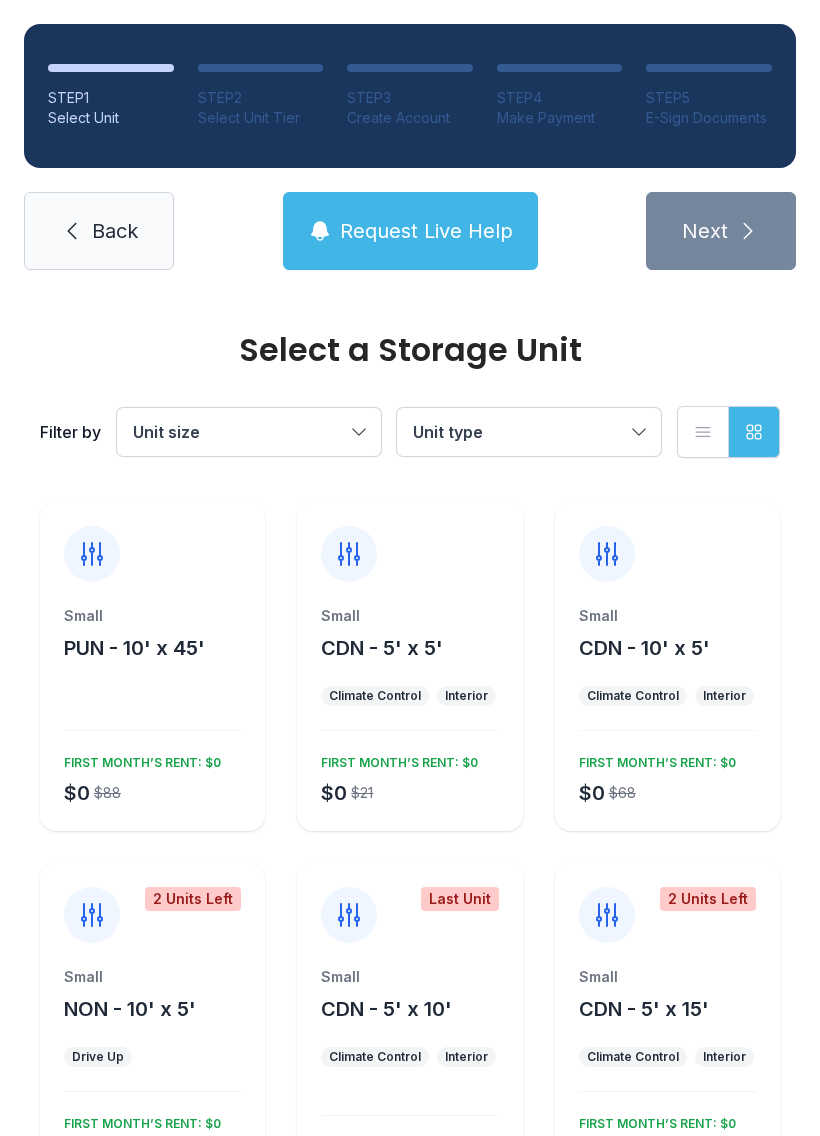 click on "Back" at bounding box center (99, 231) 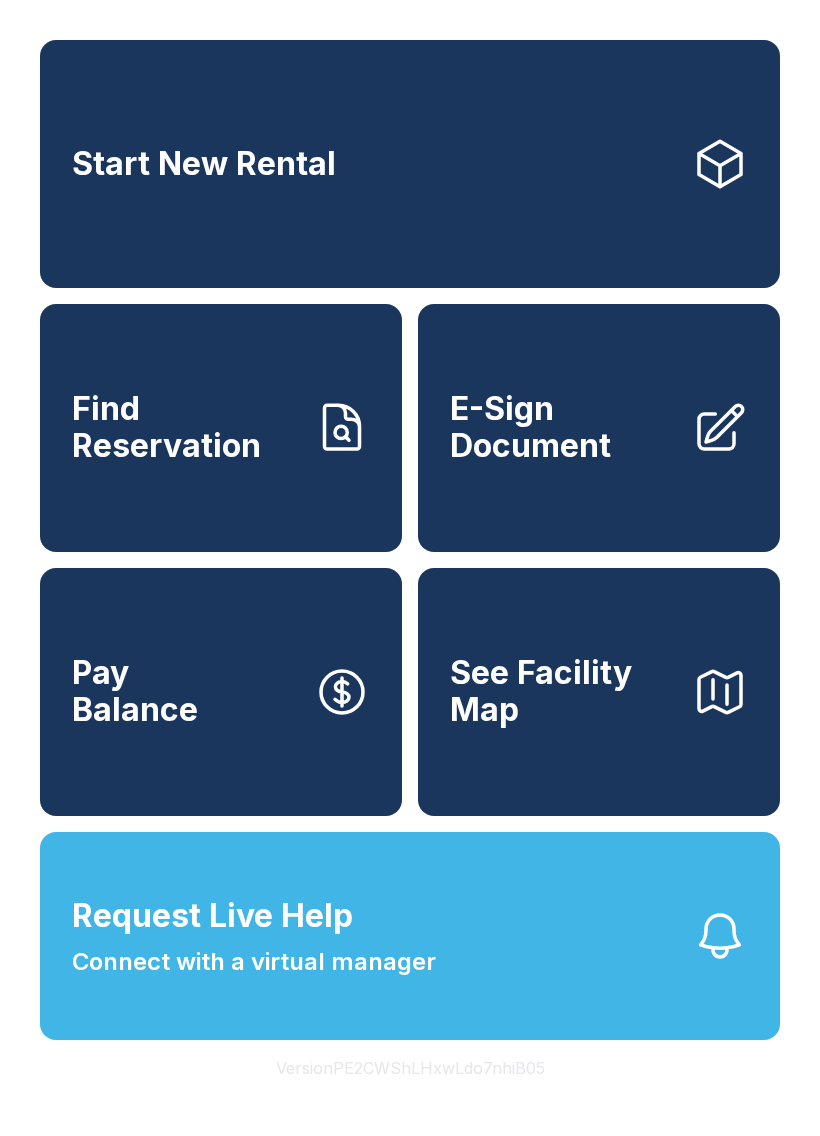 click on "Find Reservation" at bounding box center [185, 427] 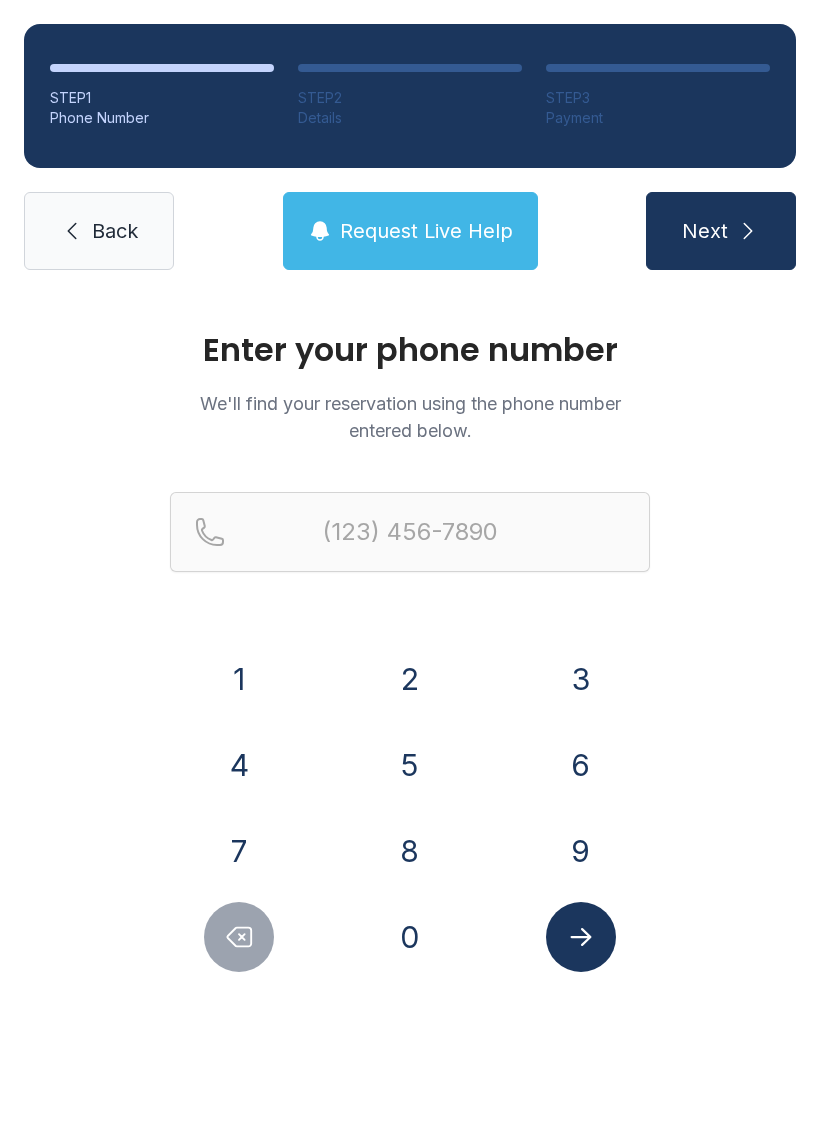 click on "8" at bounding box center [410, 851] 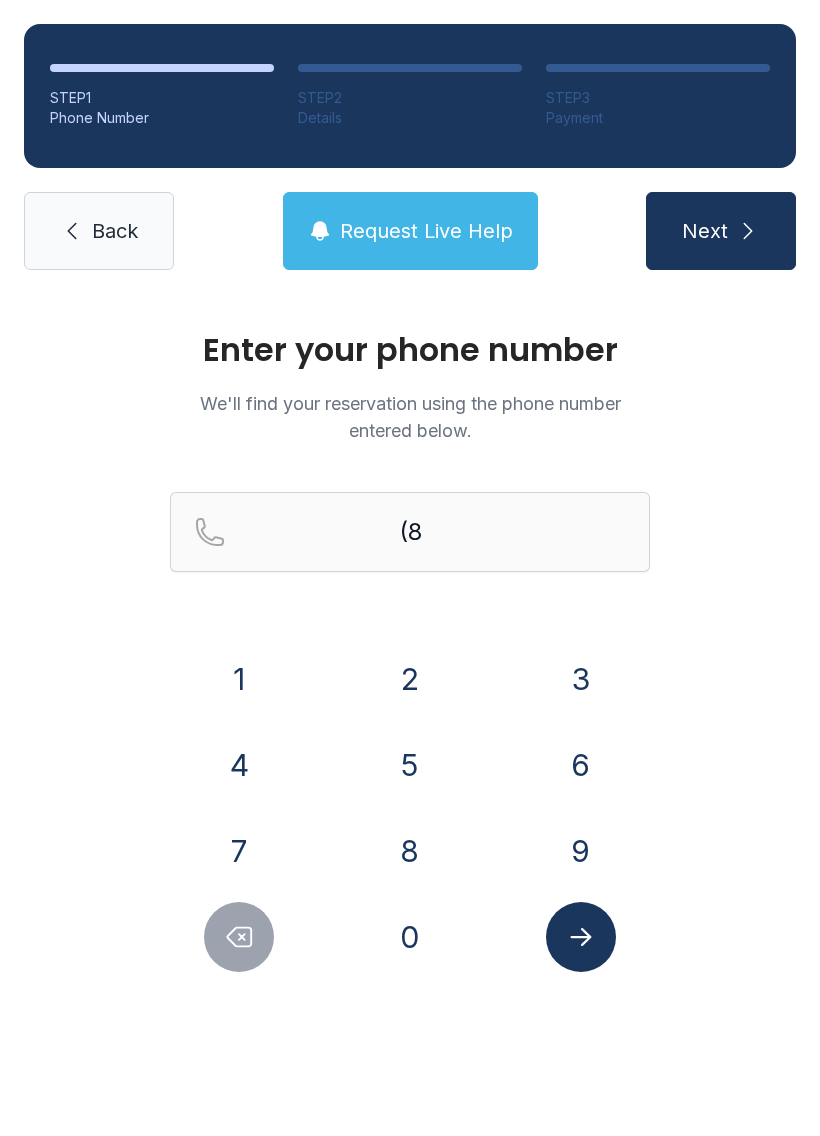 click on "1" at bounding box center (239, 679) 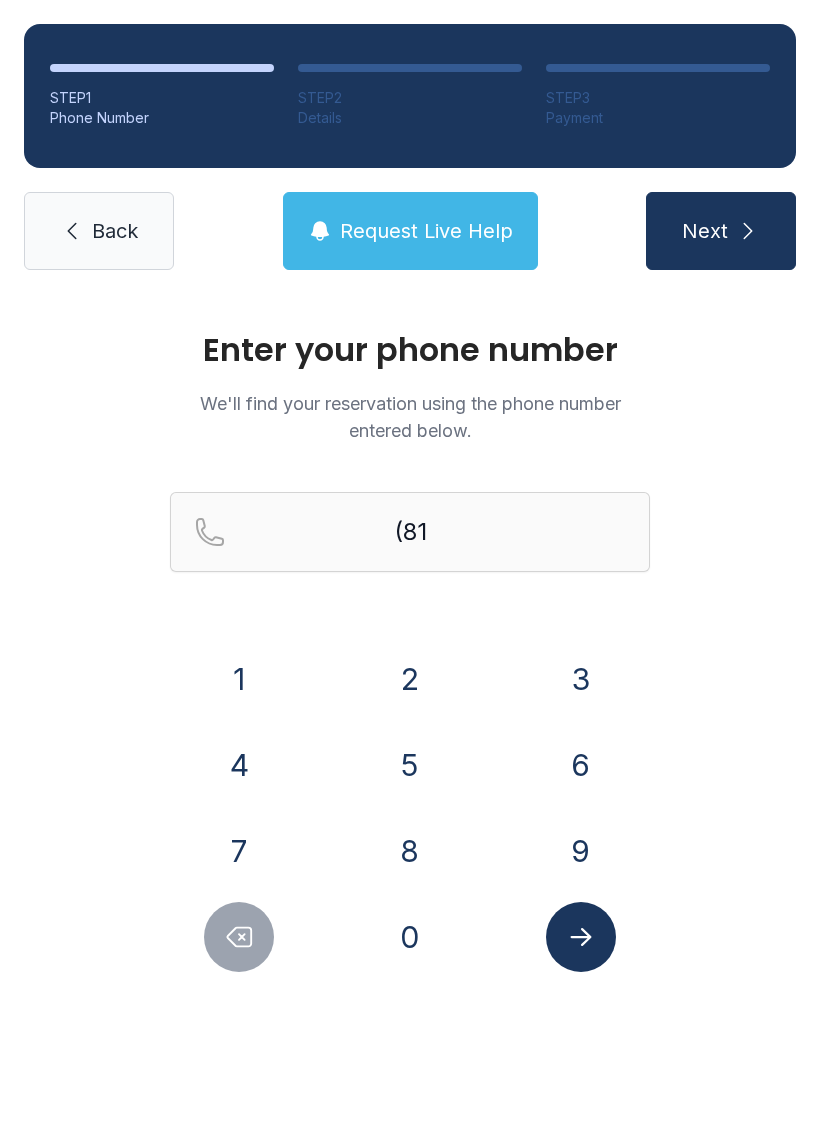 click on "7" at bounding box center [239, 851] 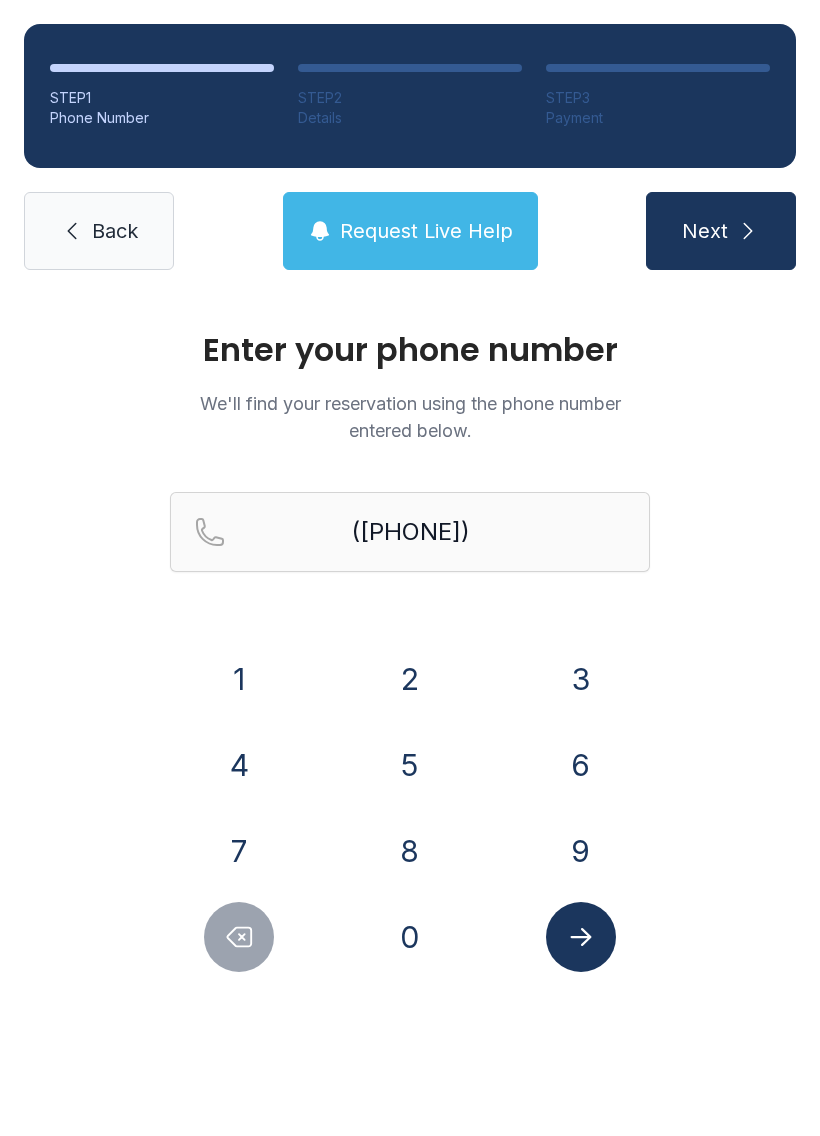 click on "9" at bounding box center (581, 851) 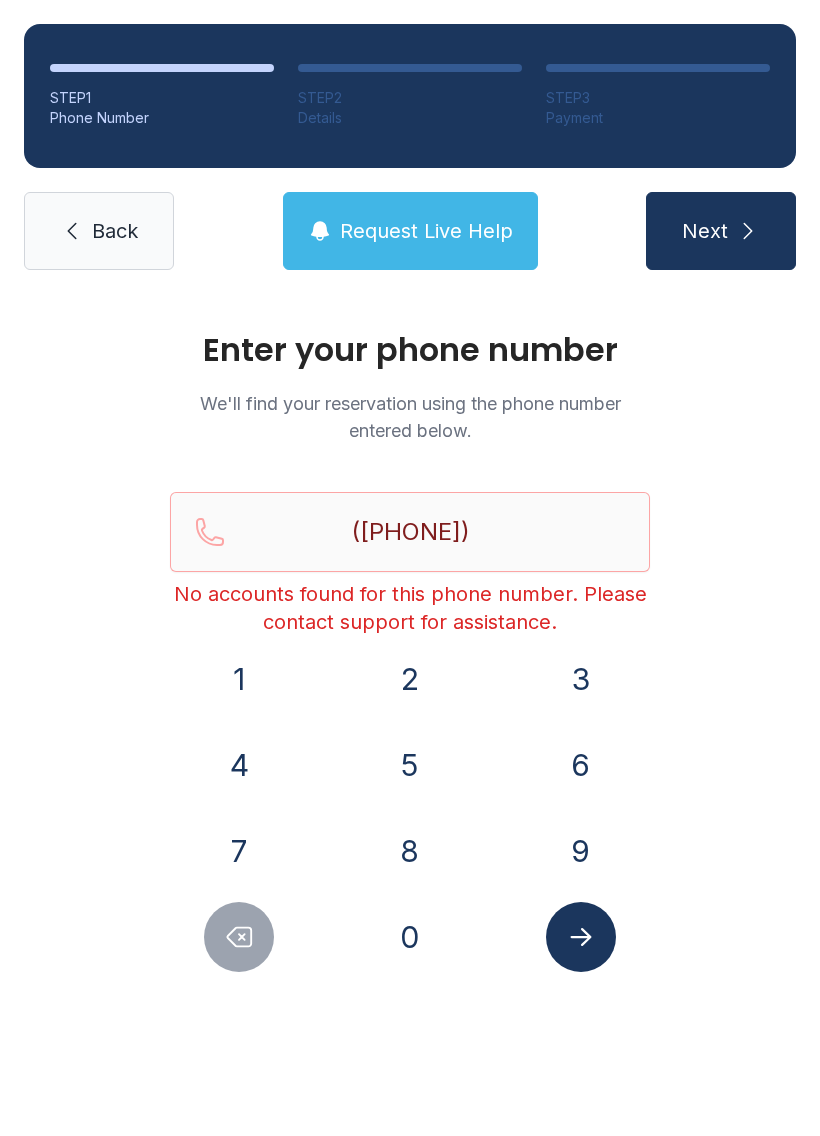 click on "Back" at bounding box center [115, 231] 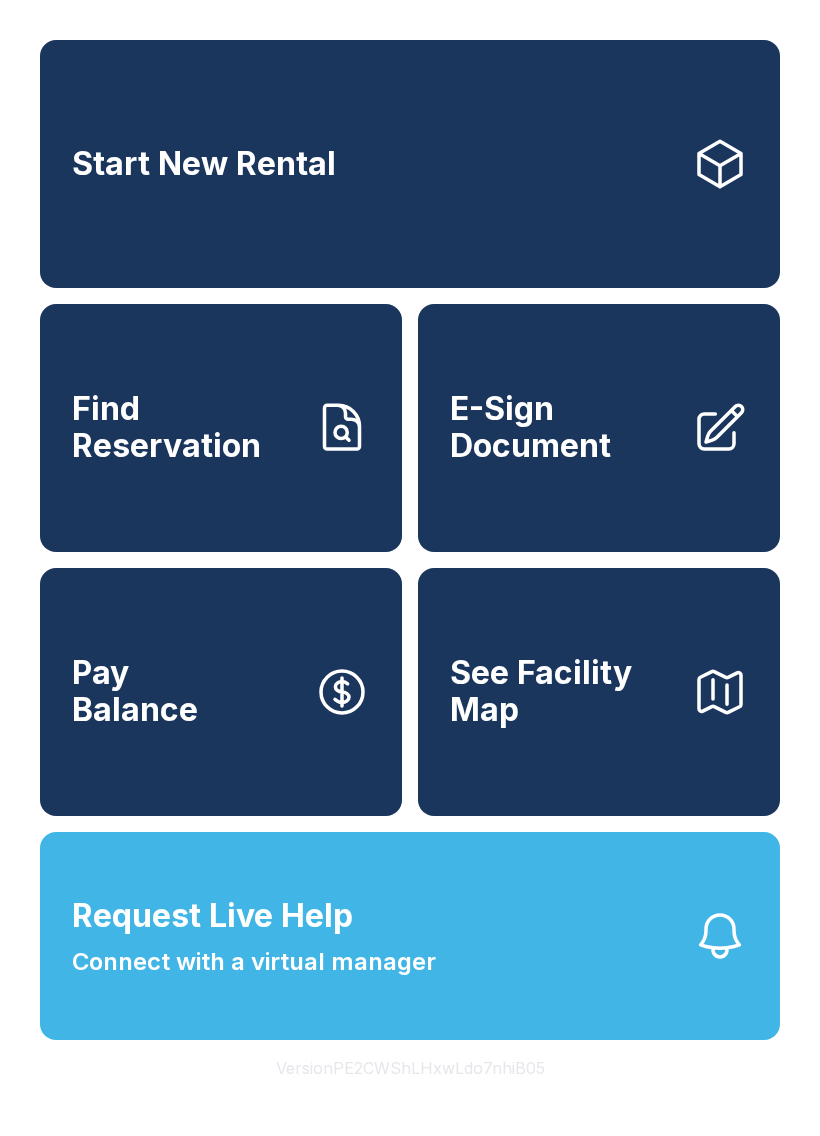 click on "Find Reservation" at bounding box center (185, 427) 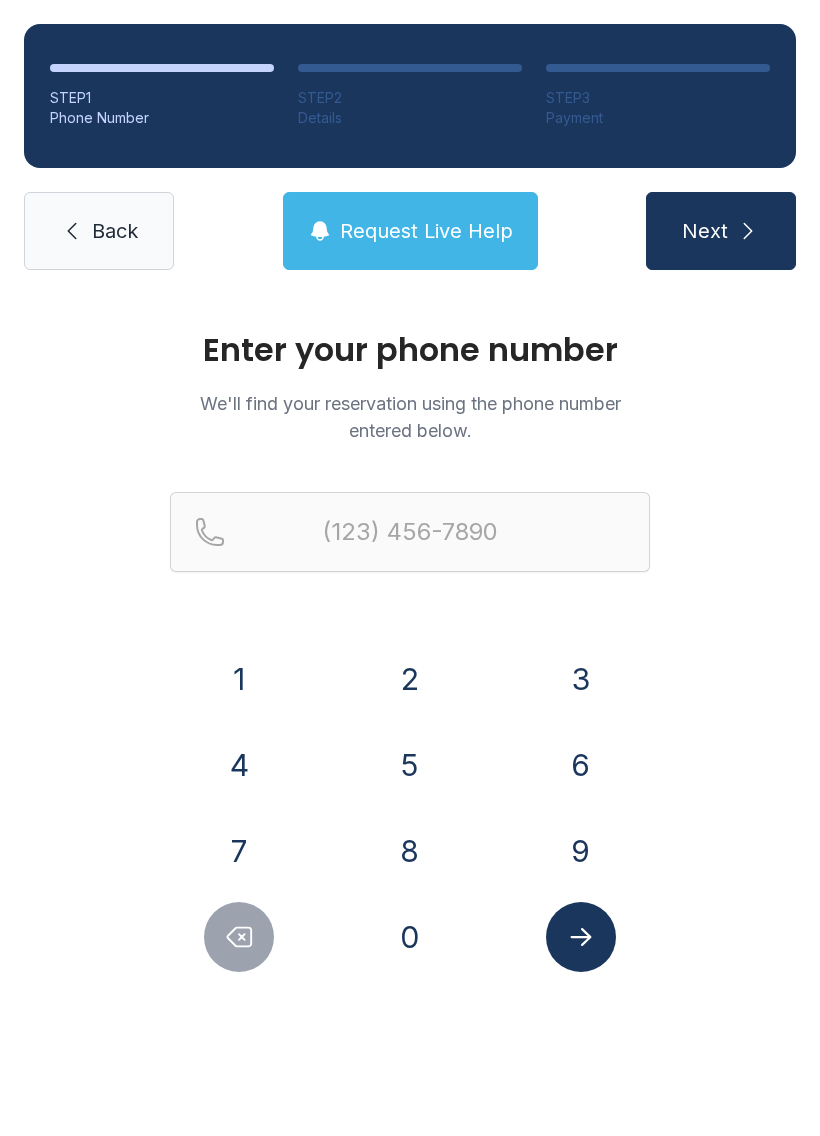 click on "8" at bounding box center [410, 851] 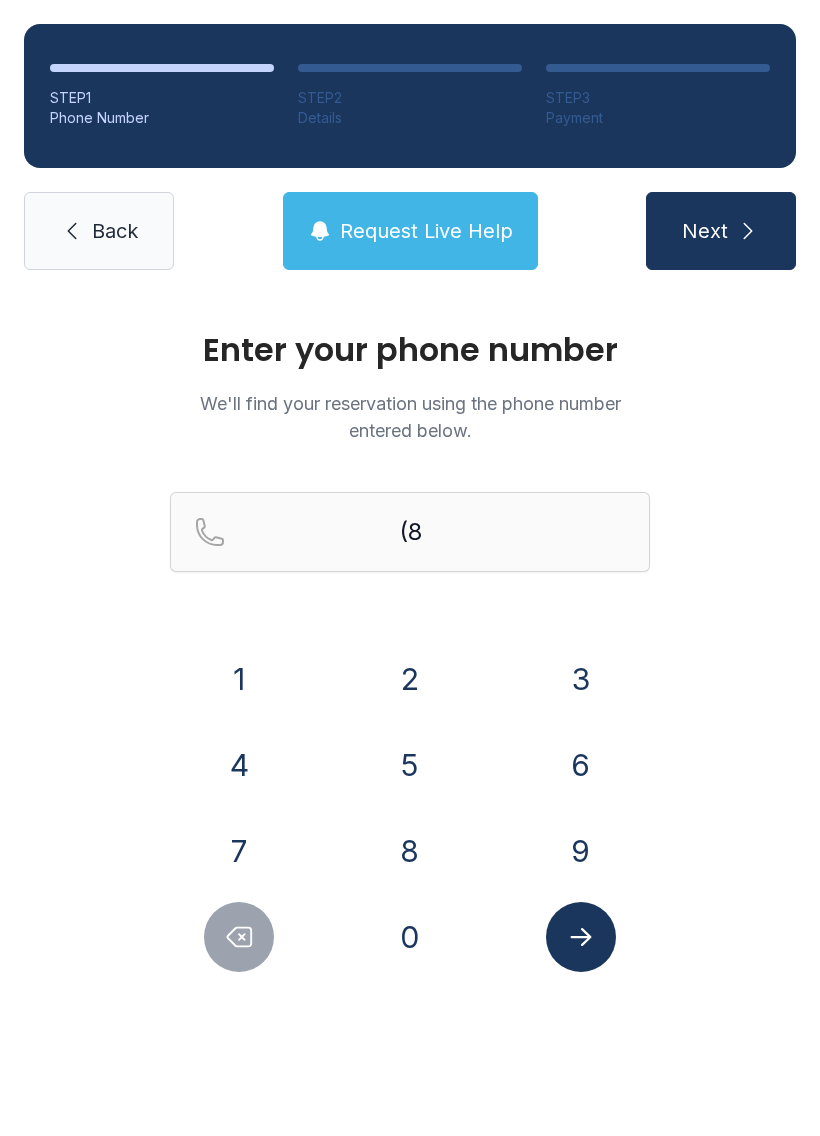 click on "1" at bounding box center (239, 679) 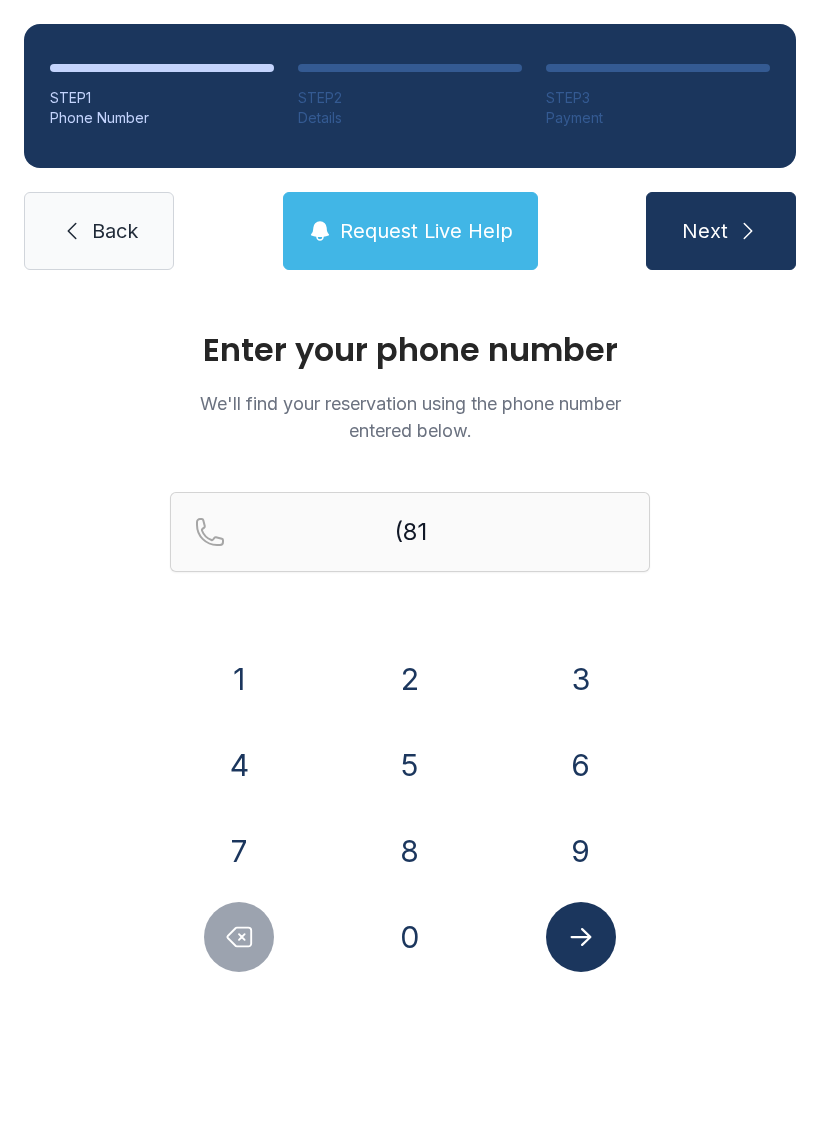 click on "7" at bounding box center [239, 851] 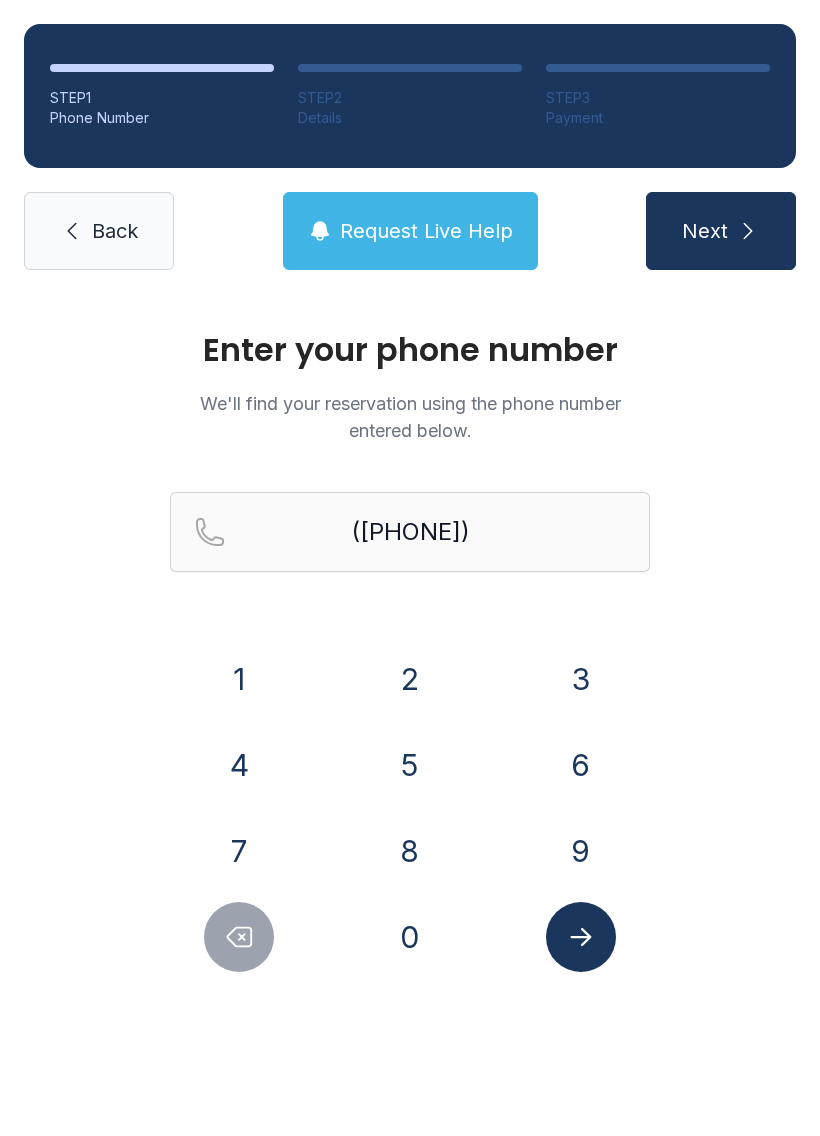 click on "9" at bounding box center [581, 851] 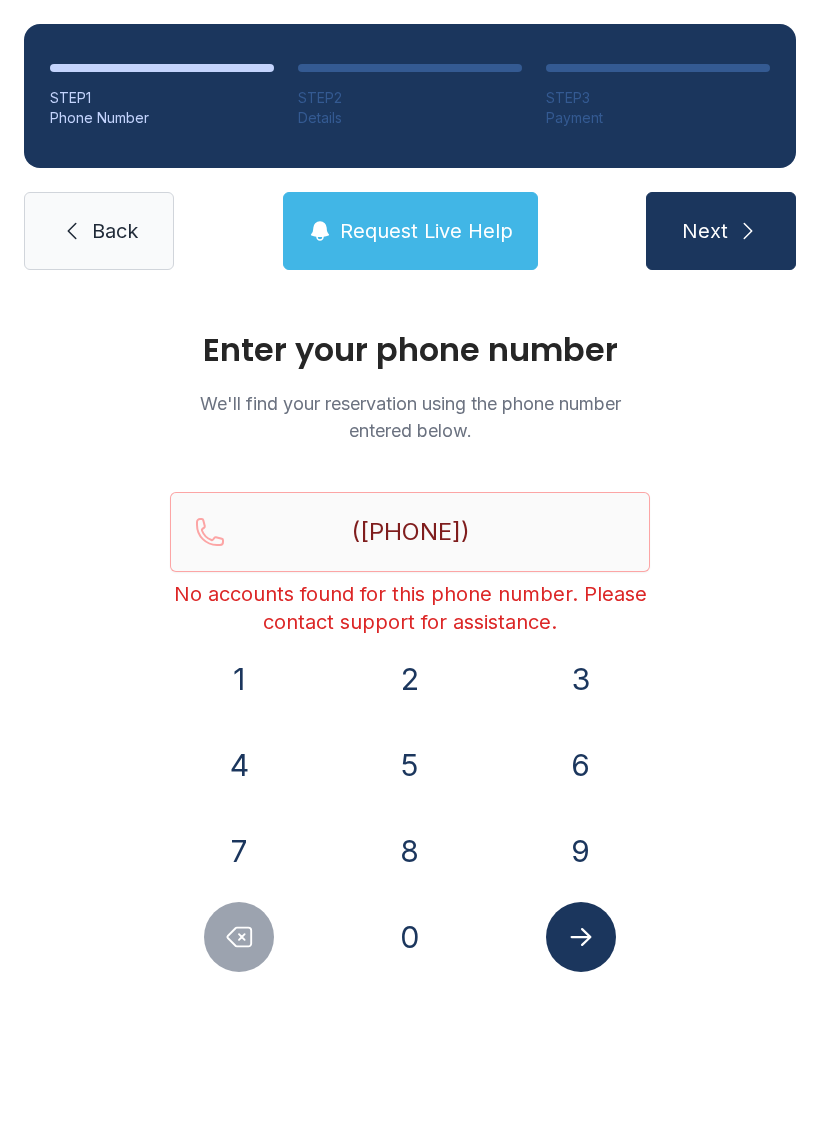 click 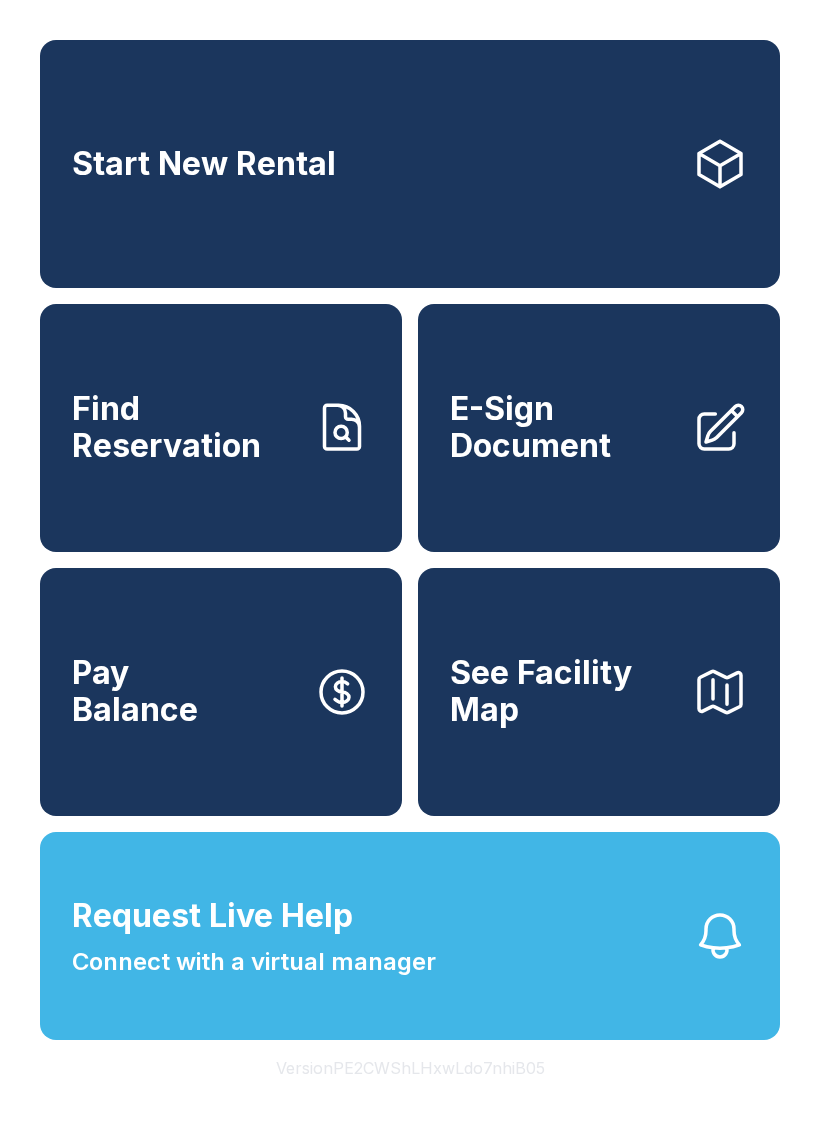 click on "Find Reservation" at bounding box center [185, 427] 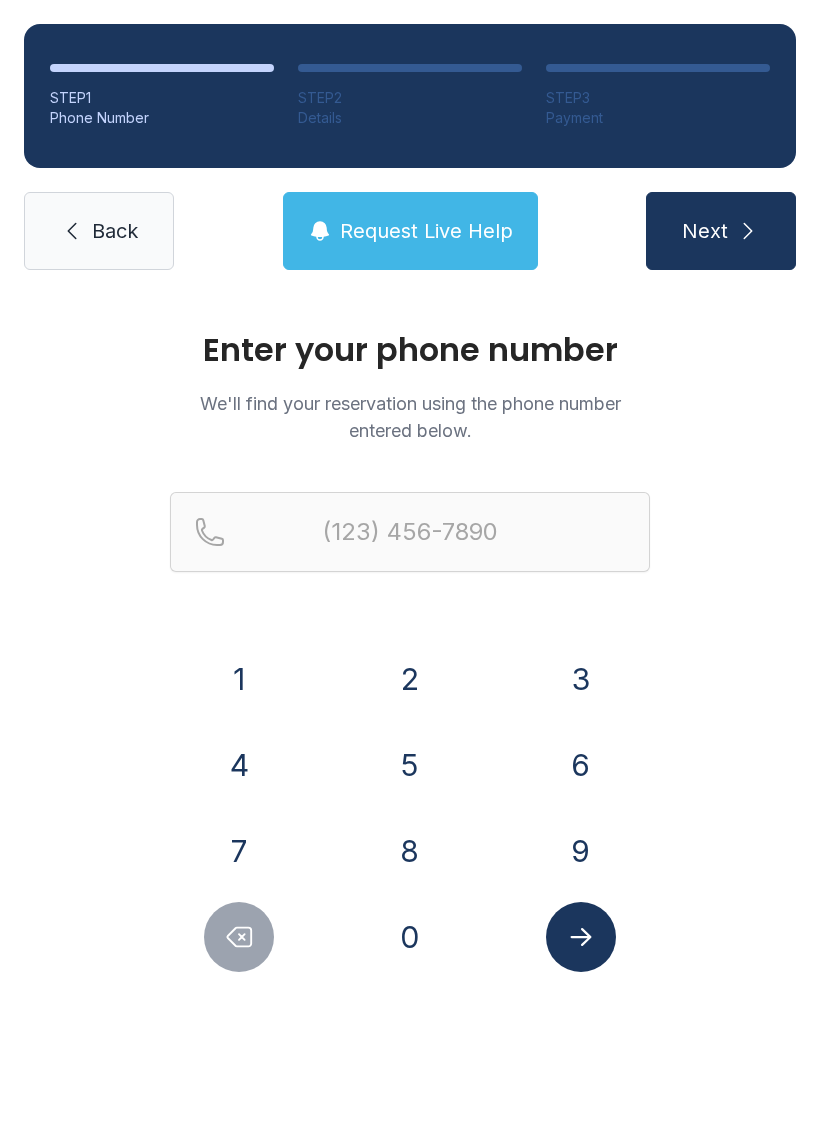 click on "8" at bounding box center [410, 851] 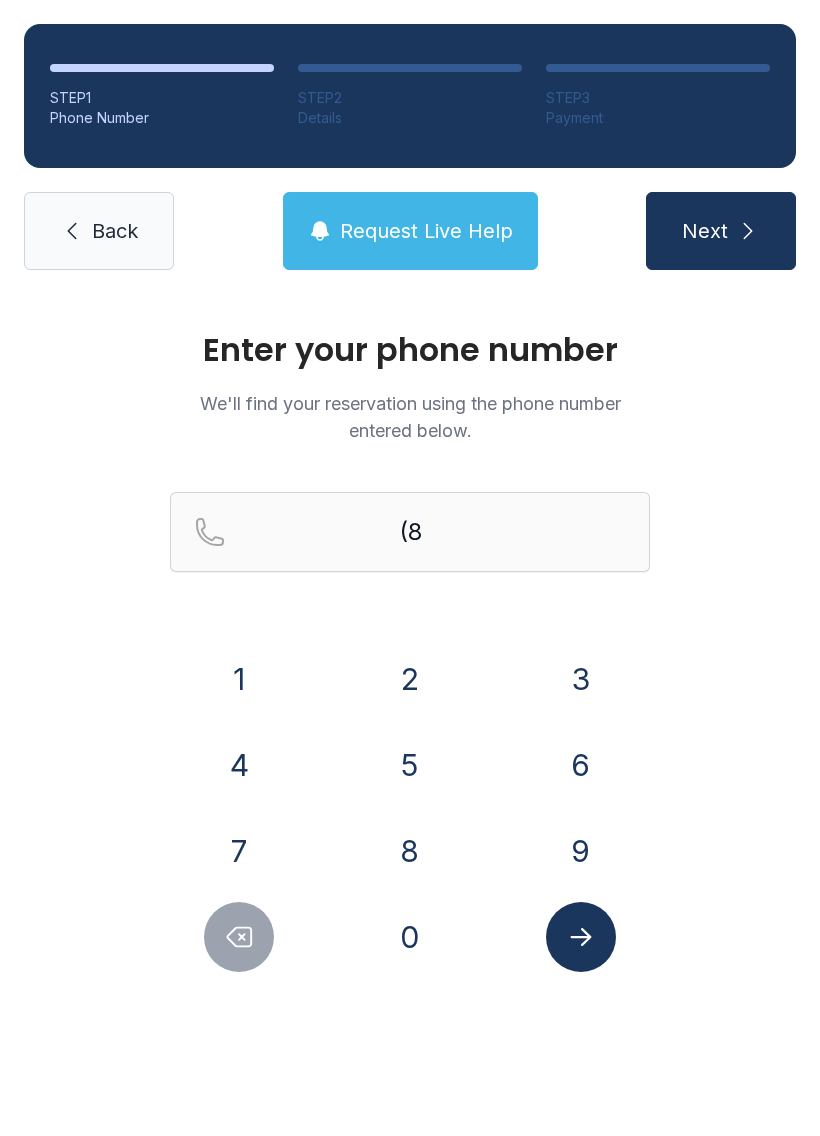 click on "1" at bounding box center (239, 679) 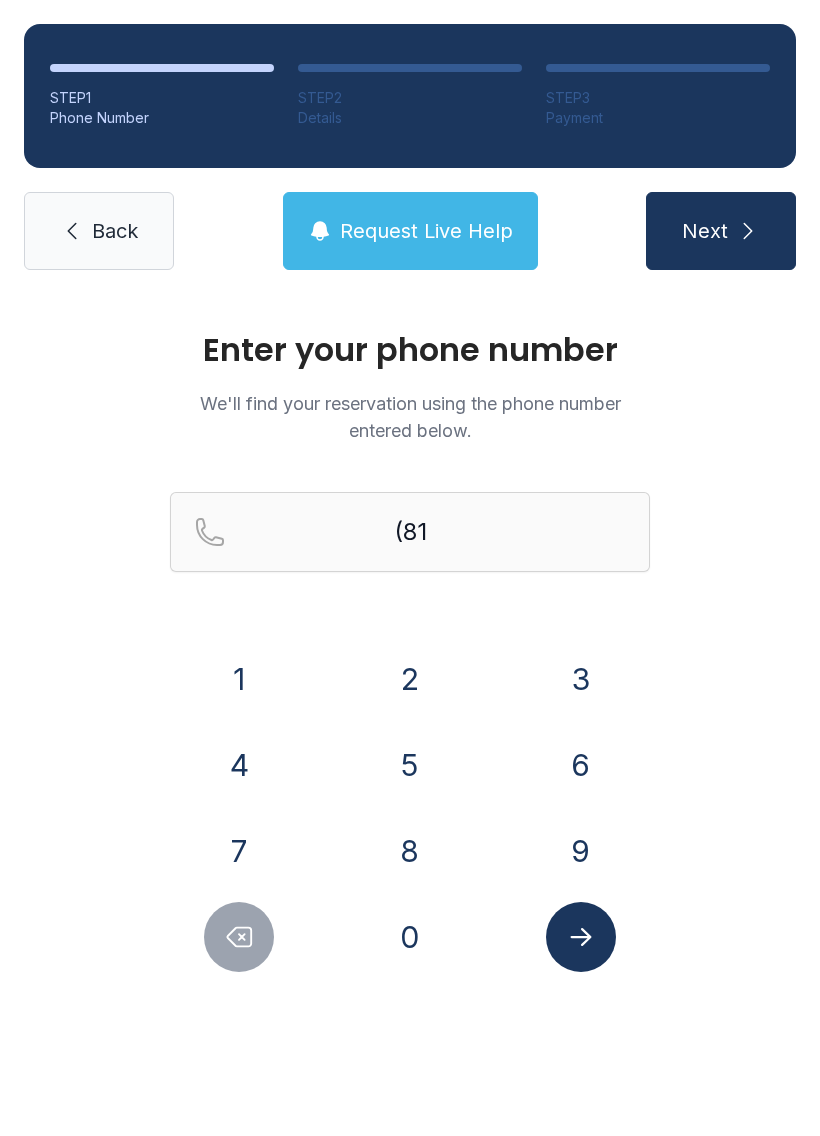 click on "7" at bounding box center (239, 851) 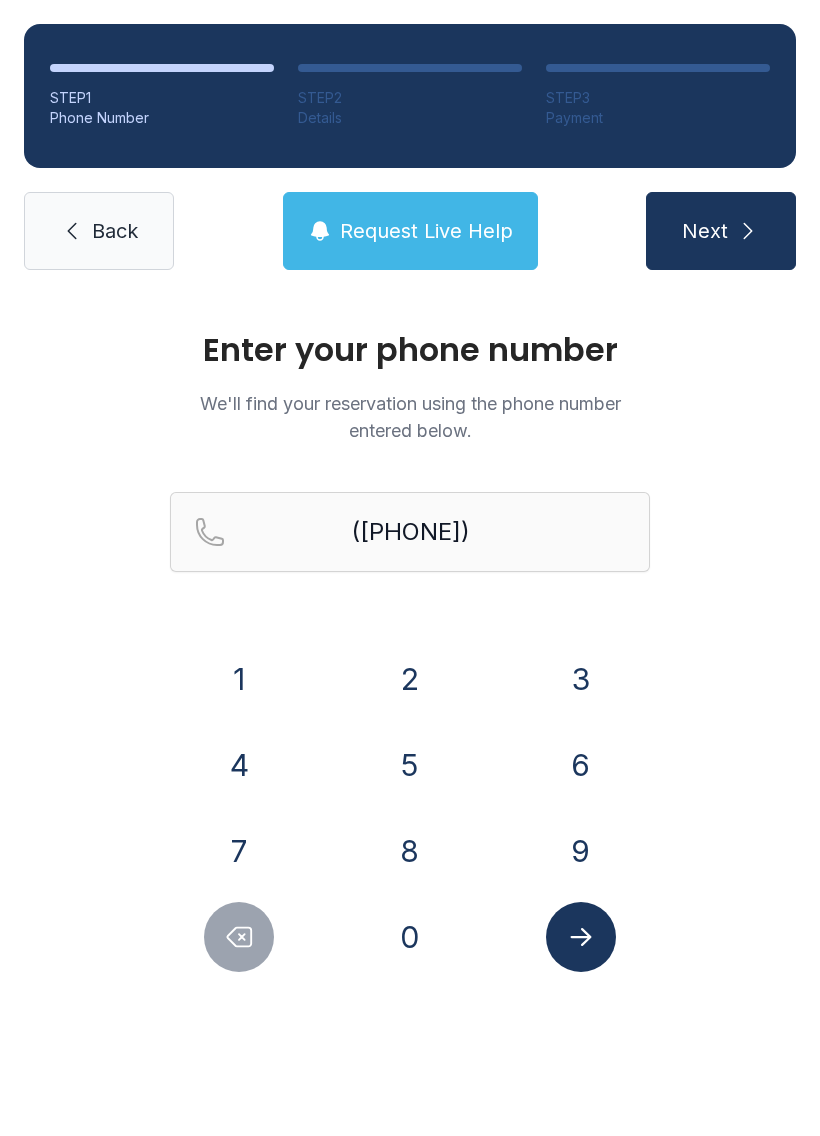 click on "9" at bounding box center (581, 851) 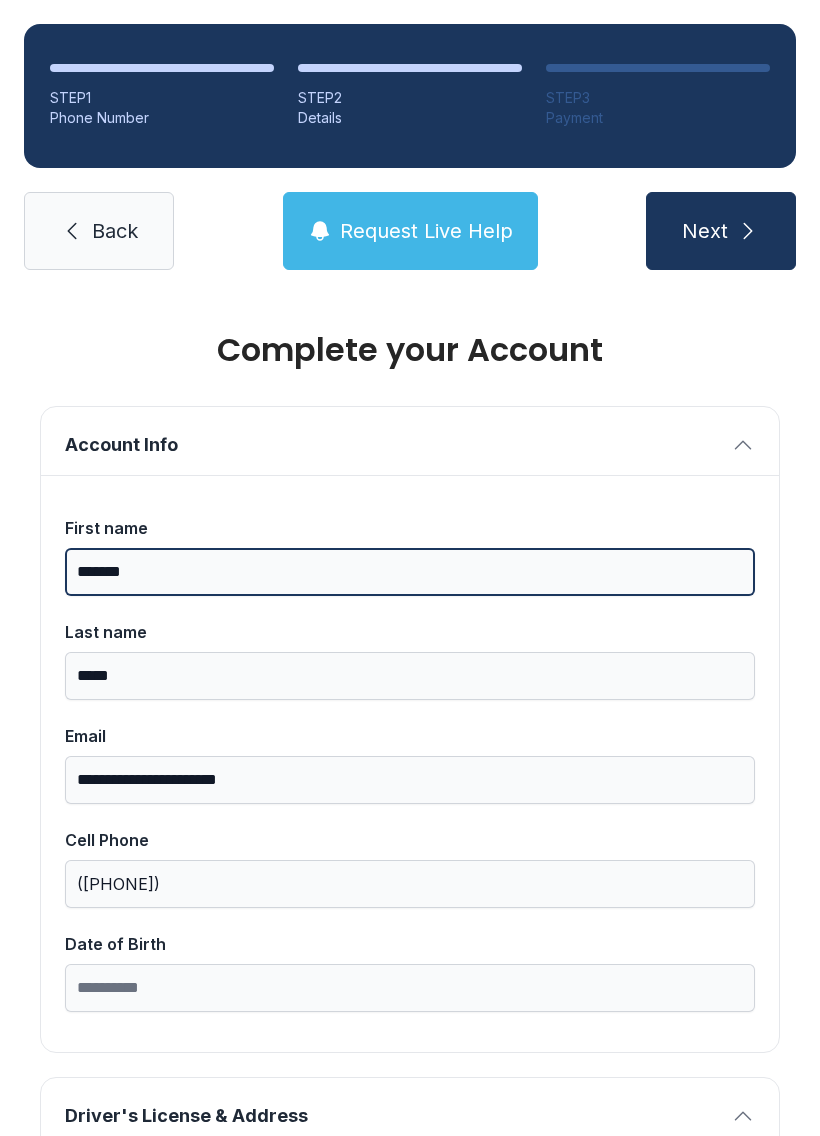 click on "*******" at bounding box center [410, 572] 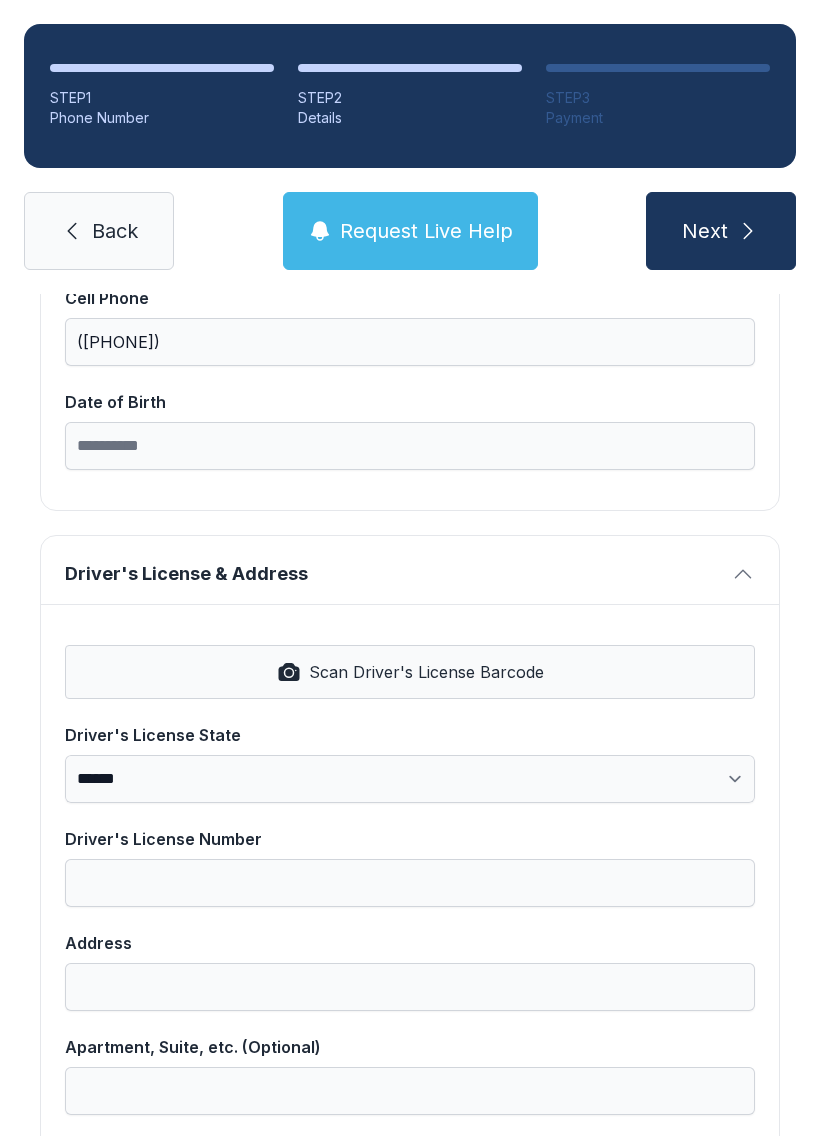 scroll, scrollTop: 543, scrollLeft: 0, axis: vertical 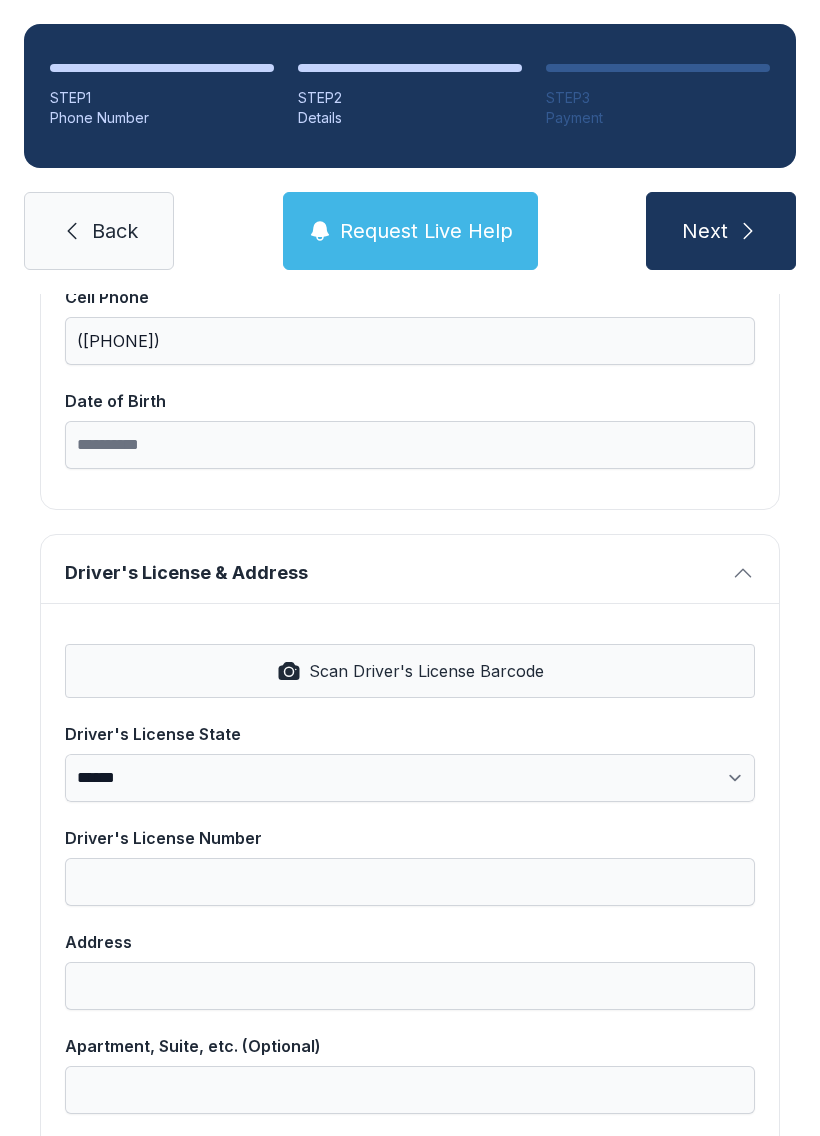 type on "*******" 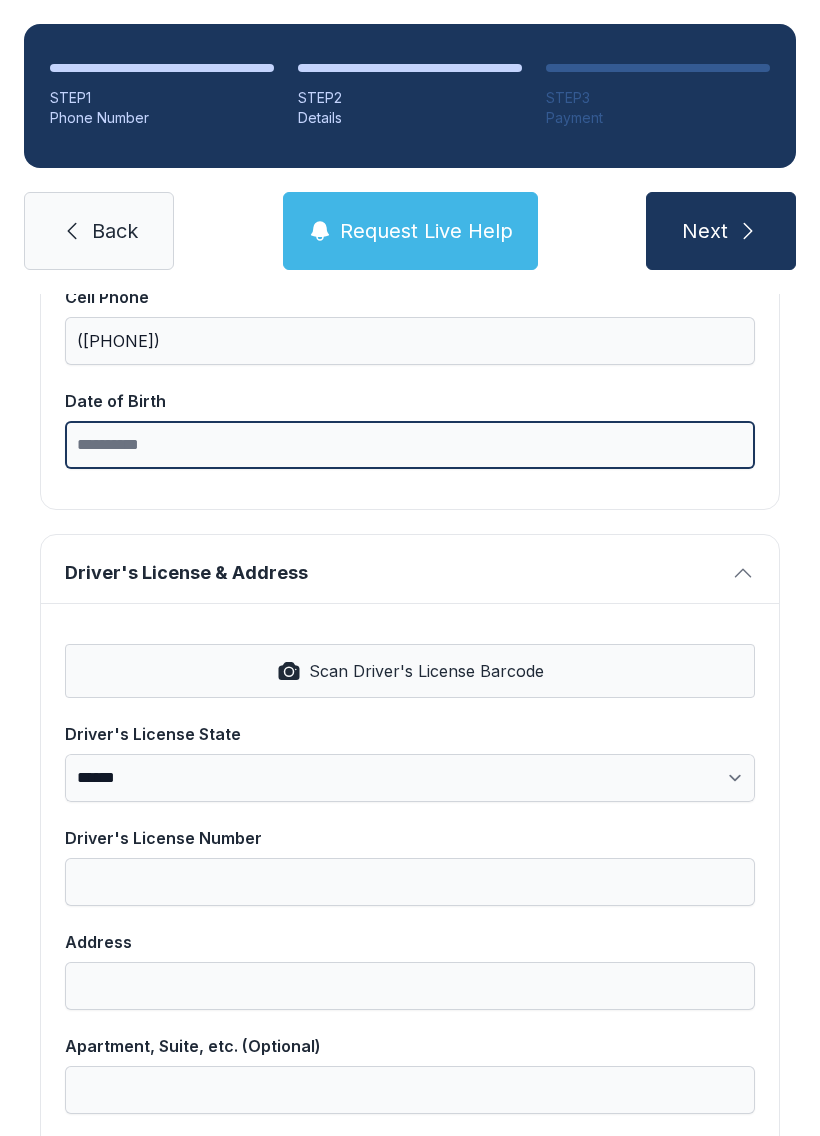 click on "Date of Birth" at bounding box center [410, 445] 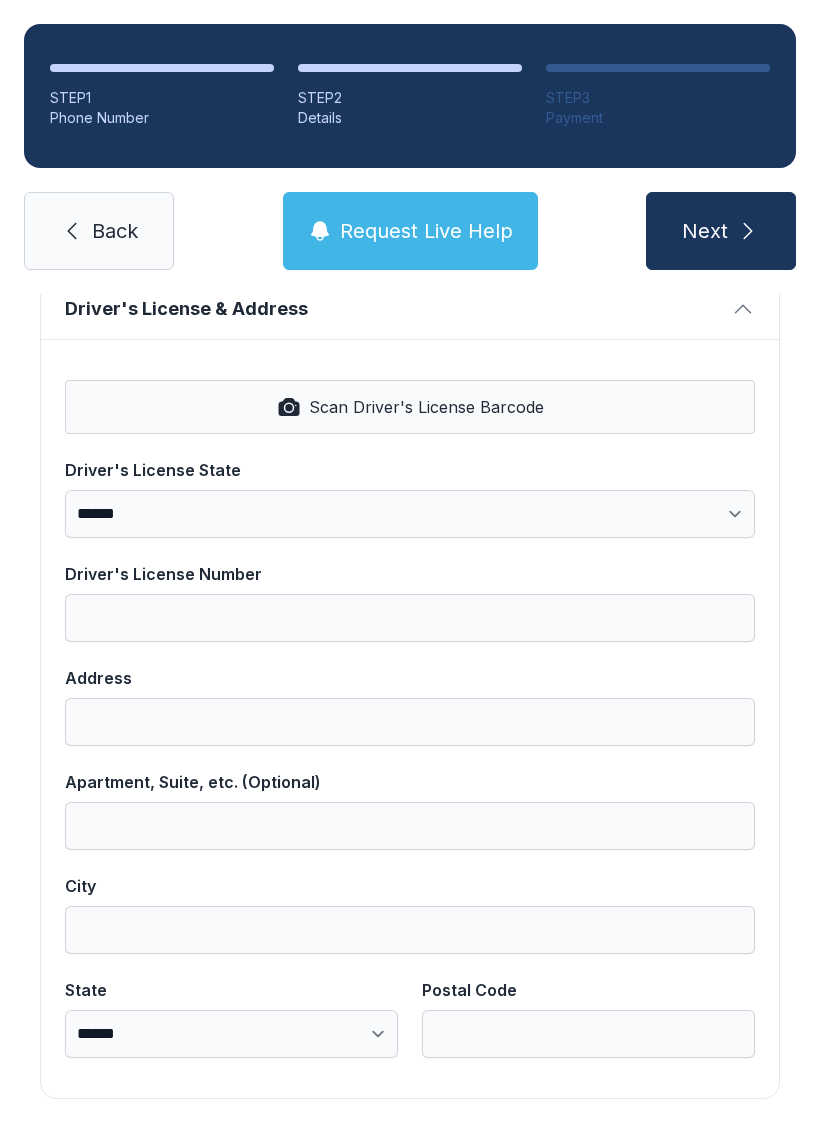 scroll, scrollTop: 806, scrollLeft: 0, axis: vertical 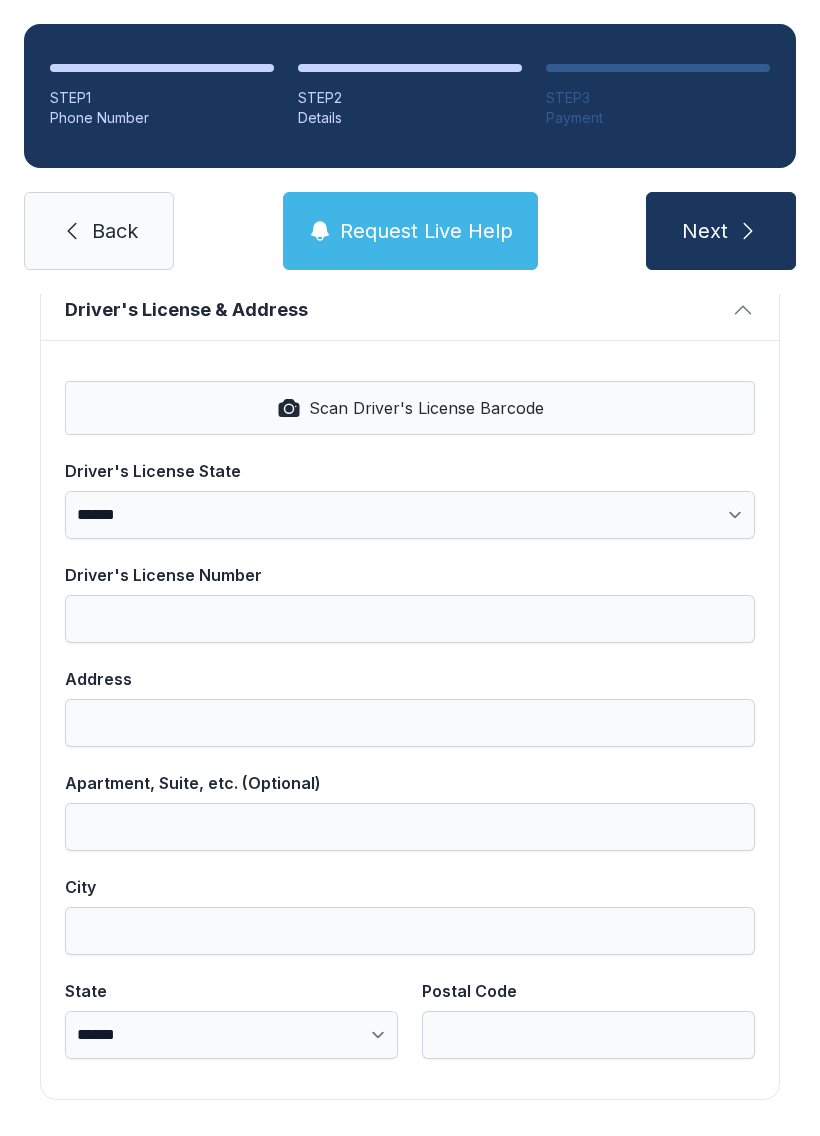 type on "**********" 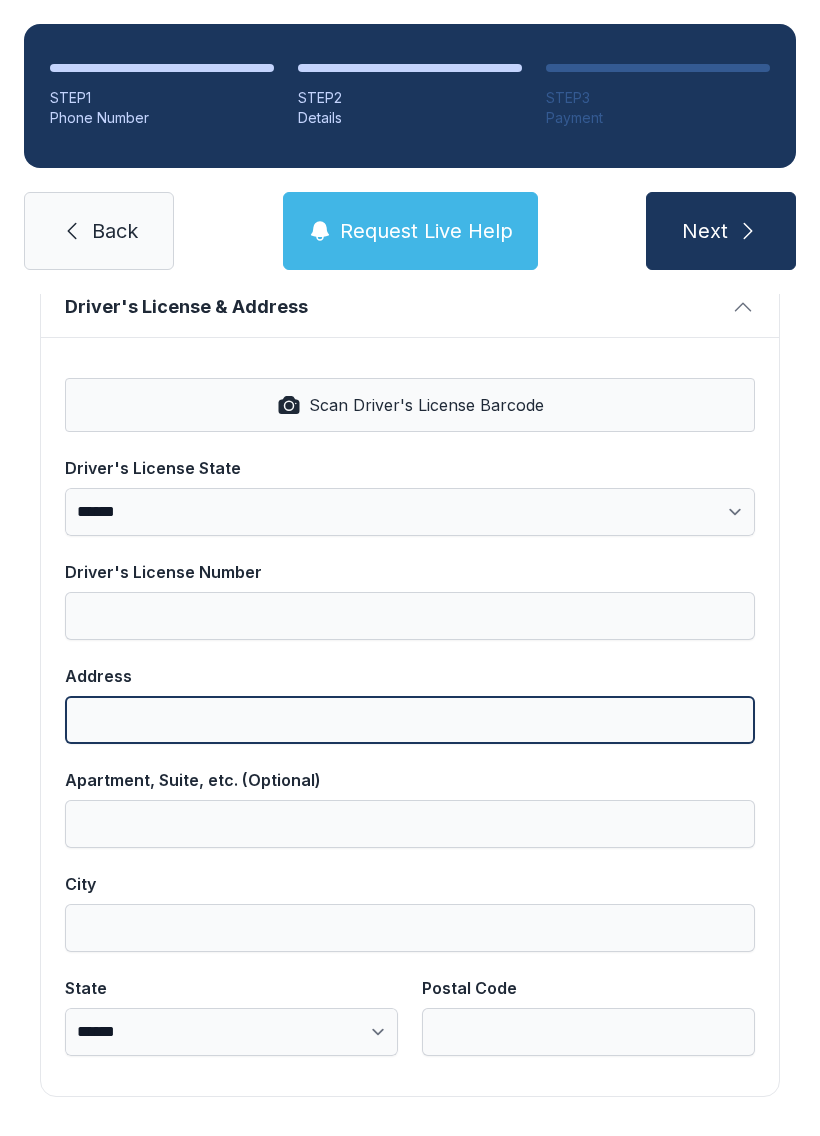 scroll, scrollTop: 806, scrollLeft: 0, axis: vertical 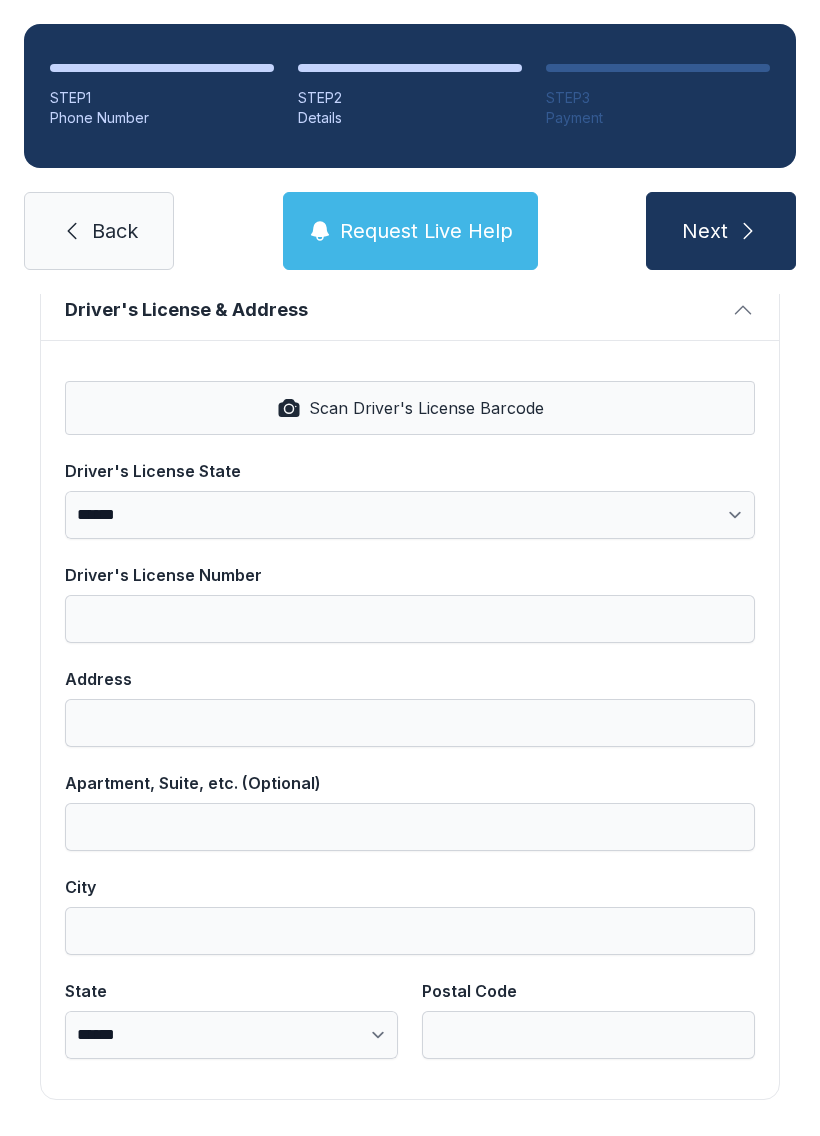 click on "Driver's License Number" at bounding box center [410, 575] 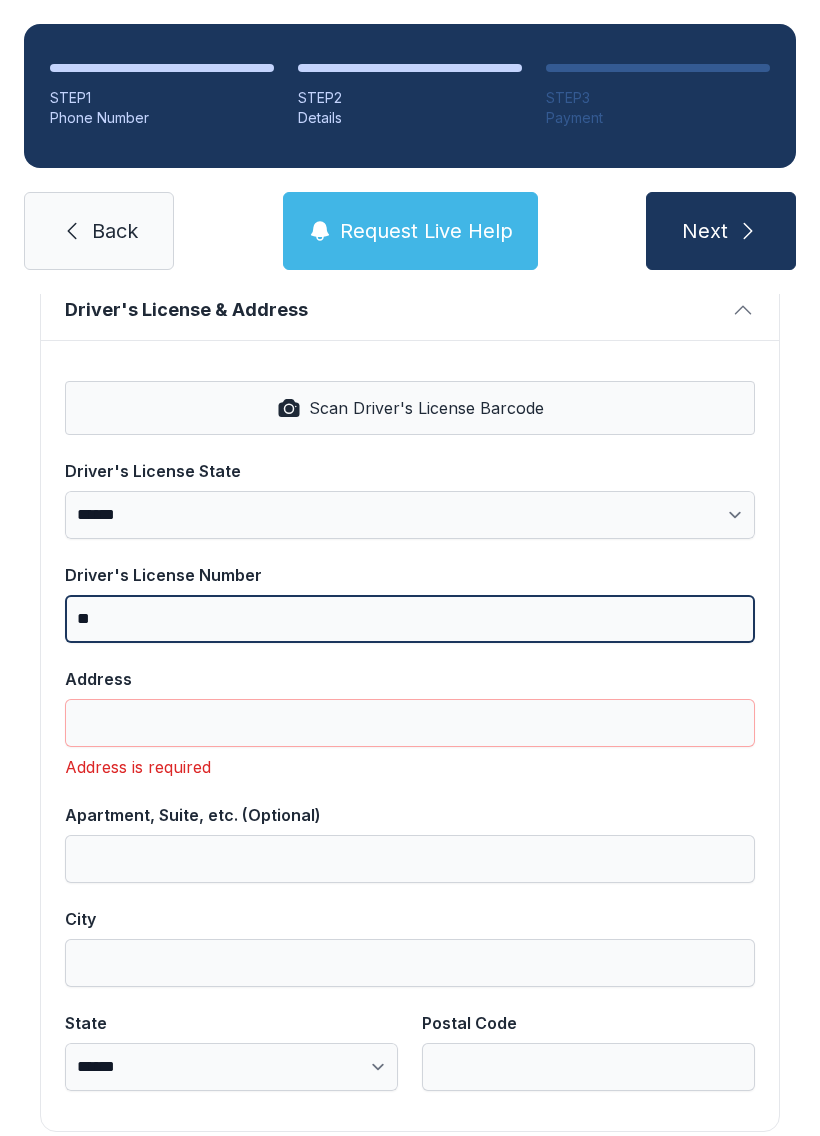 type on "**" 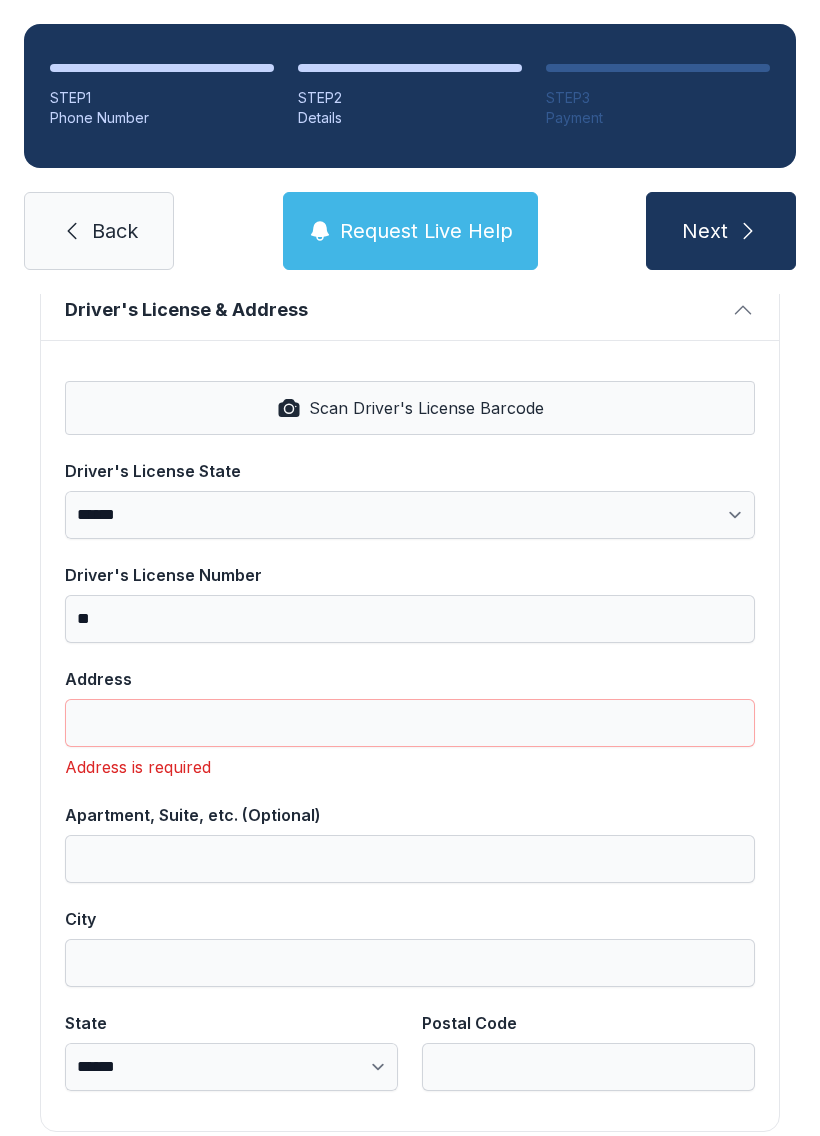click on "Scan Driver's License Barcode" at bounding box center (426, 408) 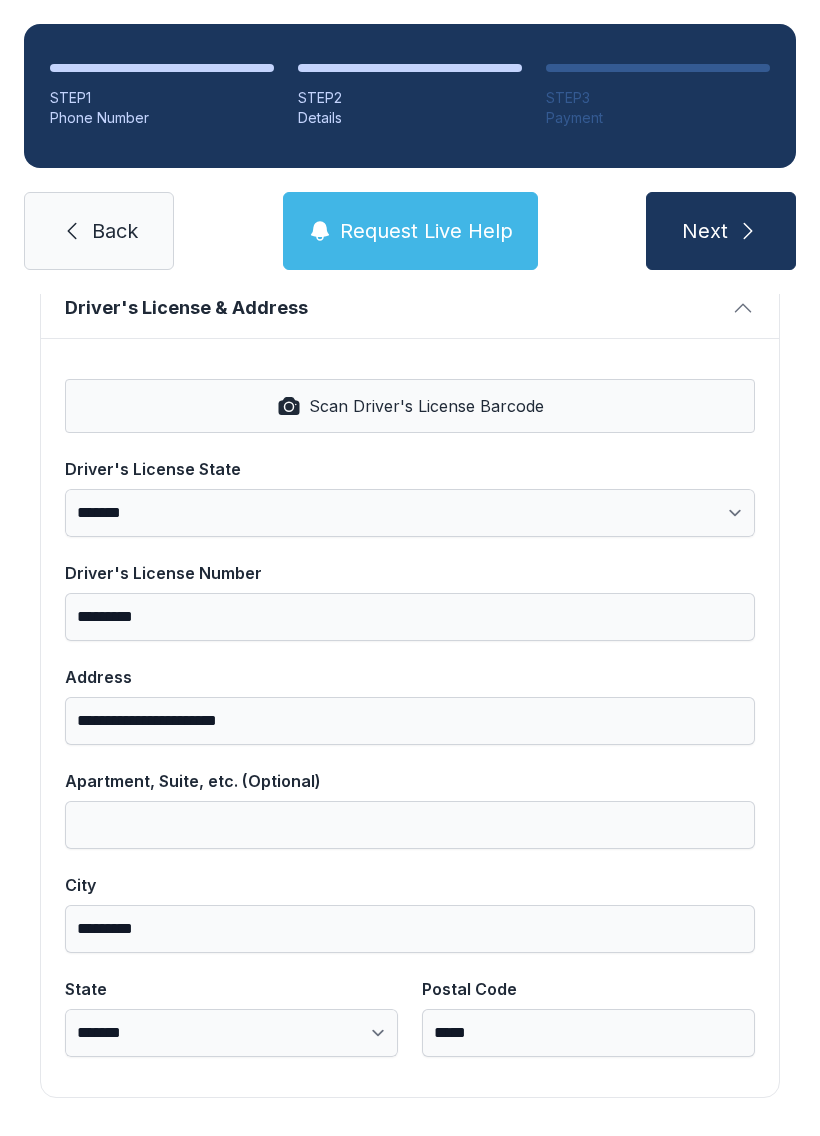 scroll, scrollTop: 806, scrollLeft: 0, axis: vertical 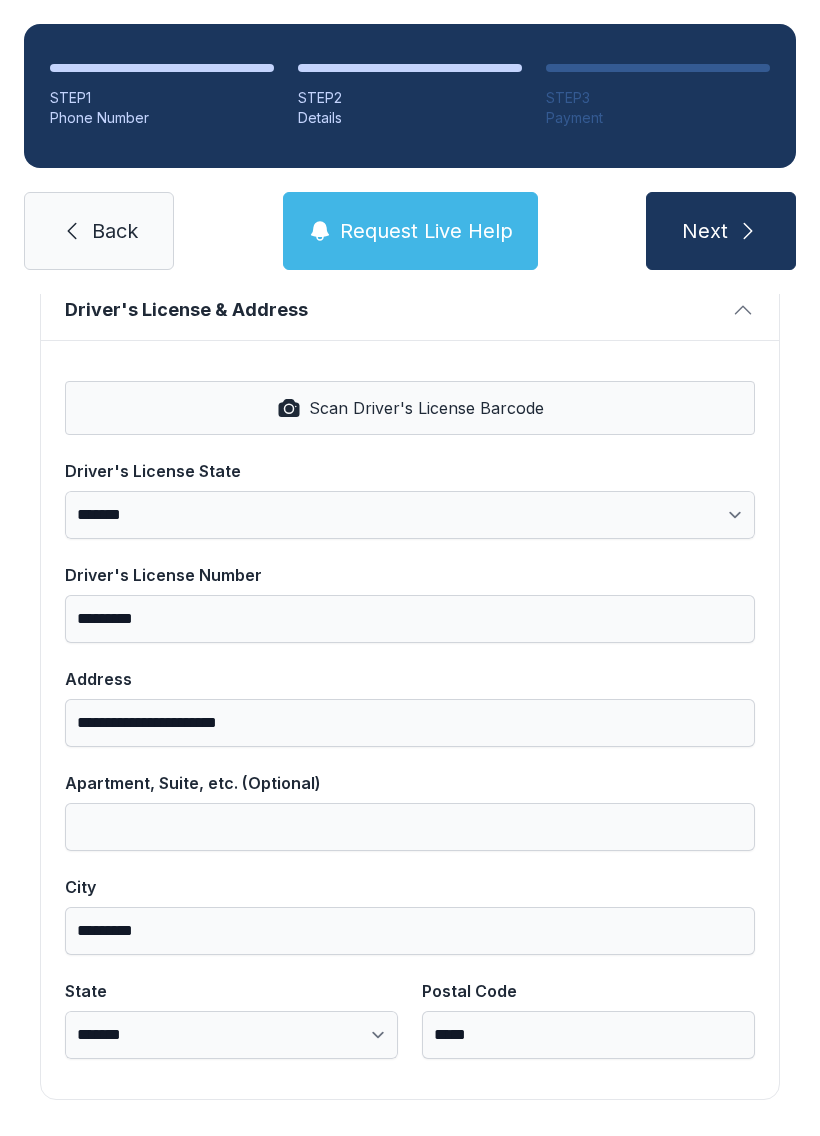 click on "Next" at bounding box center [721, 231] 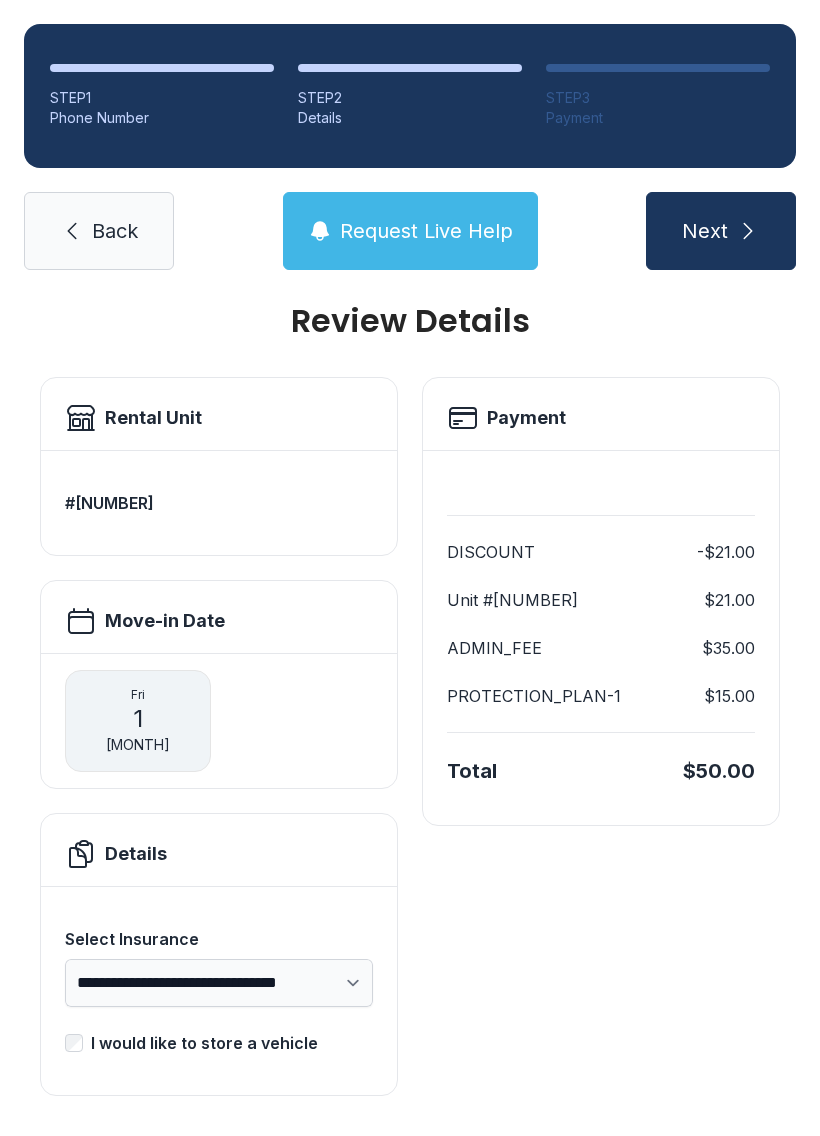 scroll, scrollTop: 25, scrollLeft: 0, axis: vertical 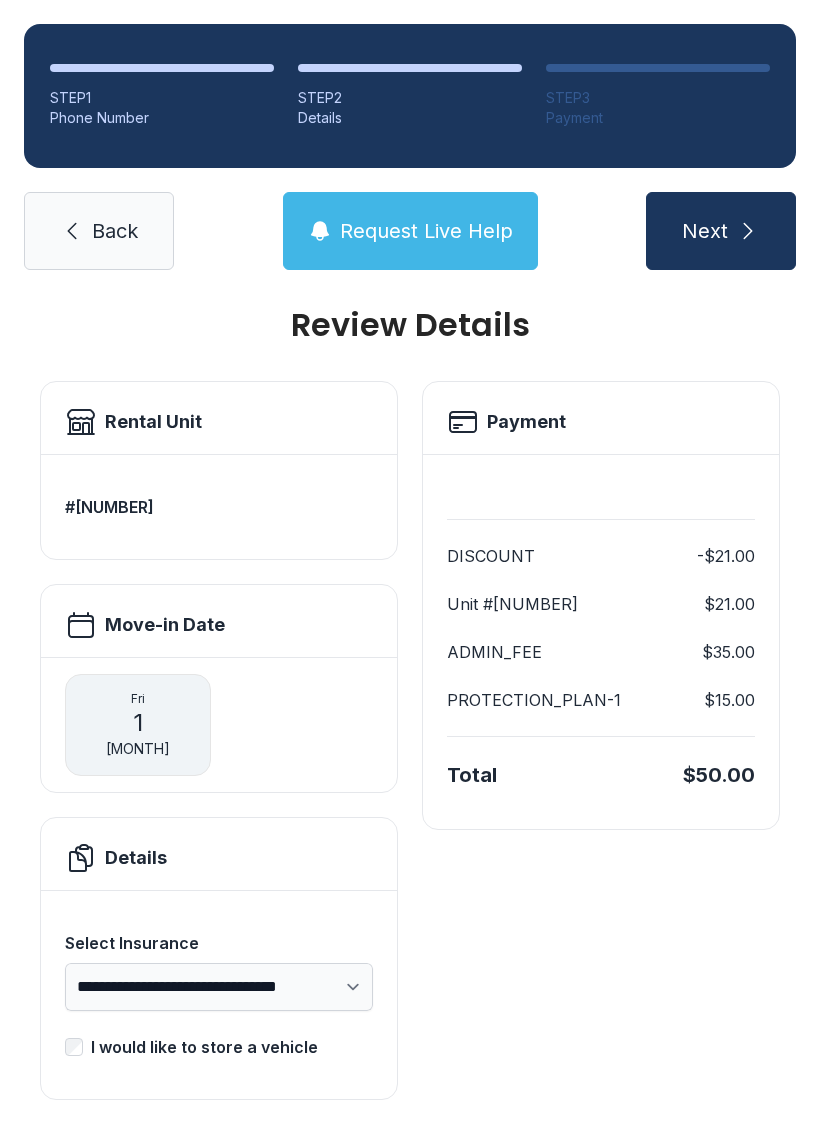 click on "Next" at bounding box center [705, 231] 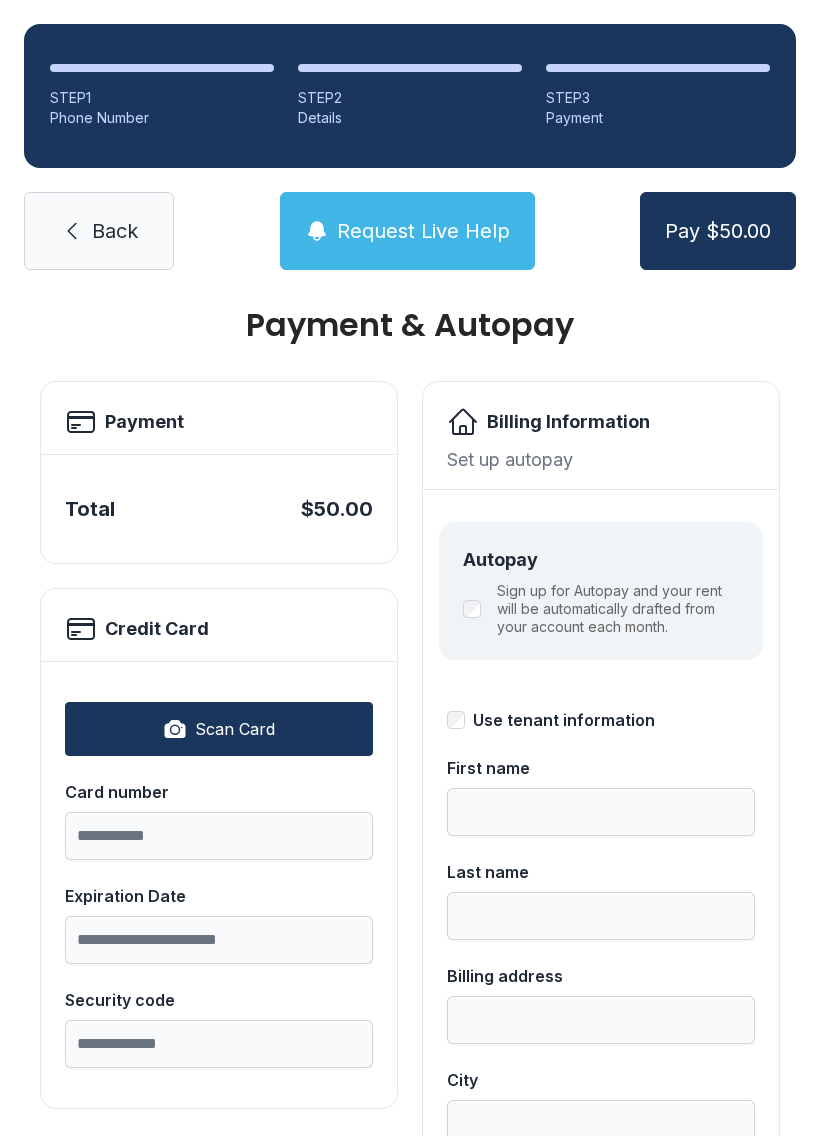 scroll, scrollTop: 0, scrollLeft: 0, axis: both 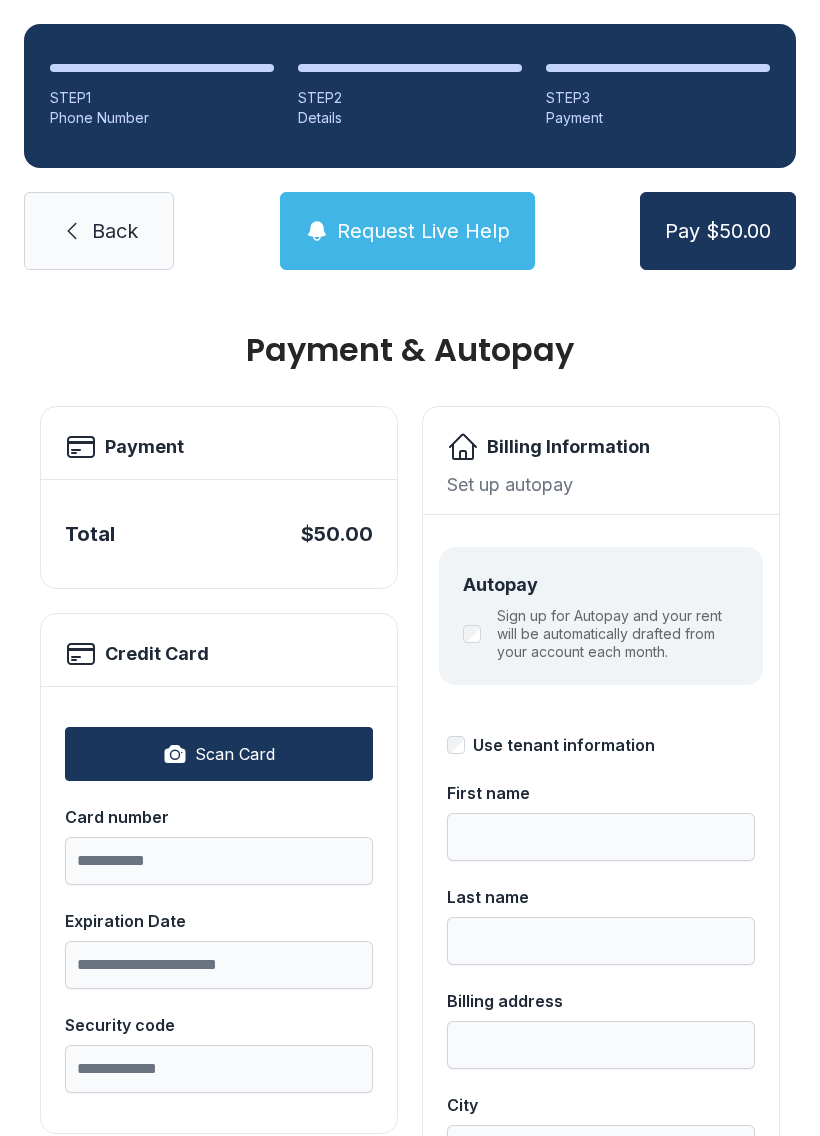 click on "Scan Card" at bounding box center (235, 754) 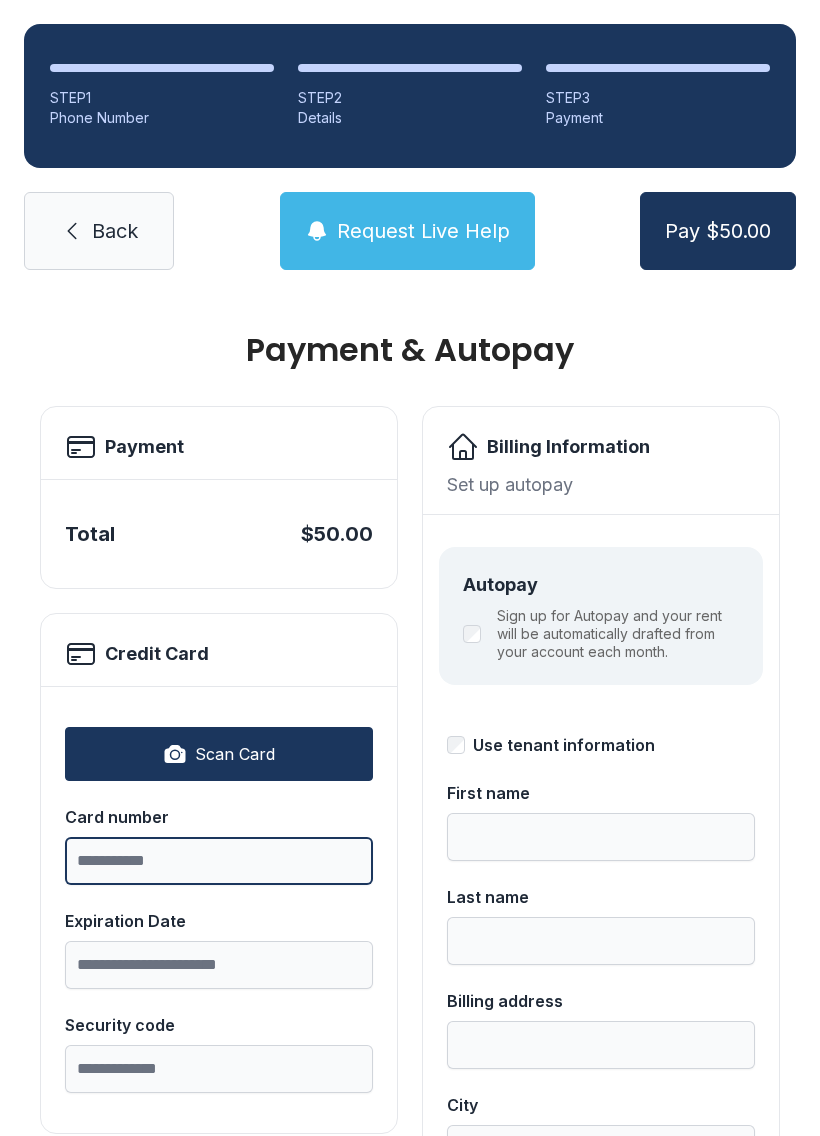 click on "Card number" at bounding box center (219, 861) 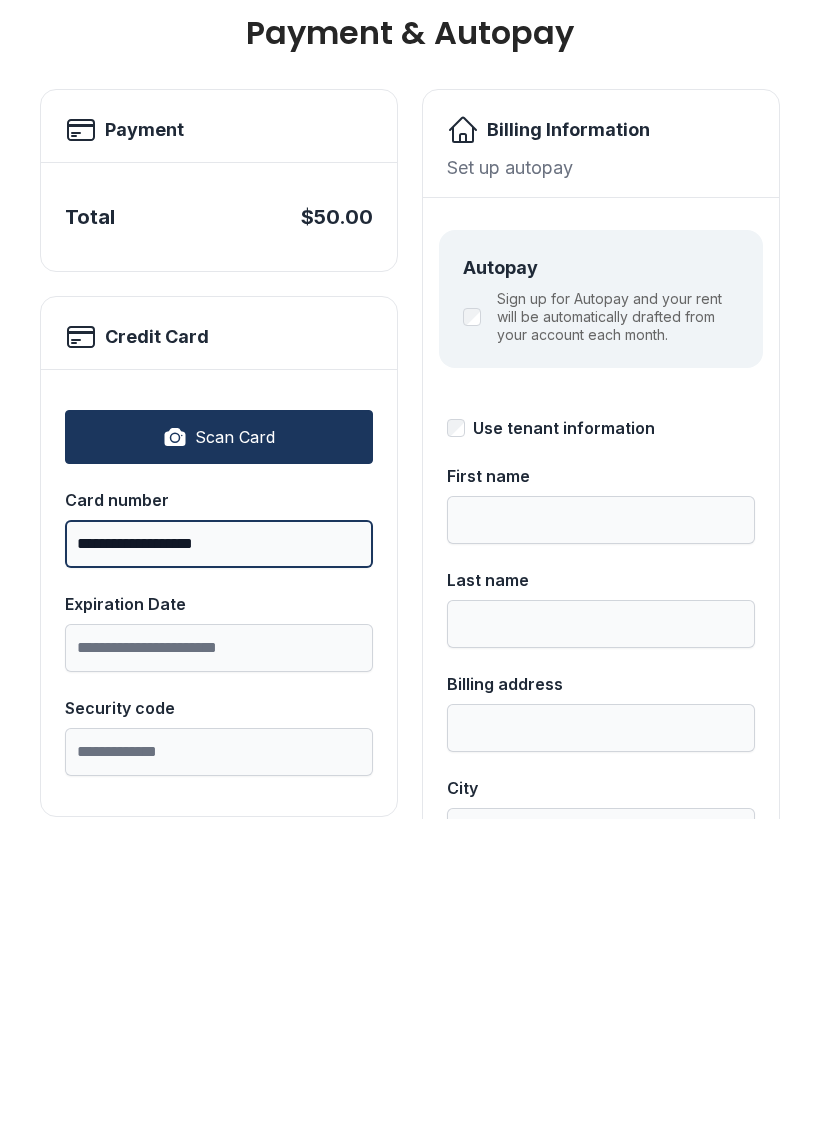 type on "**********" 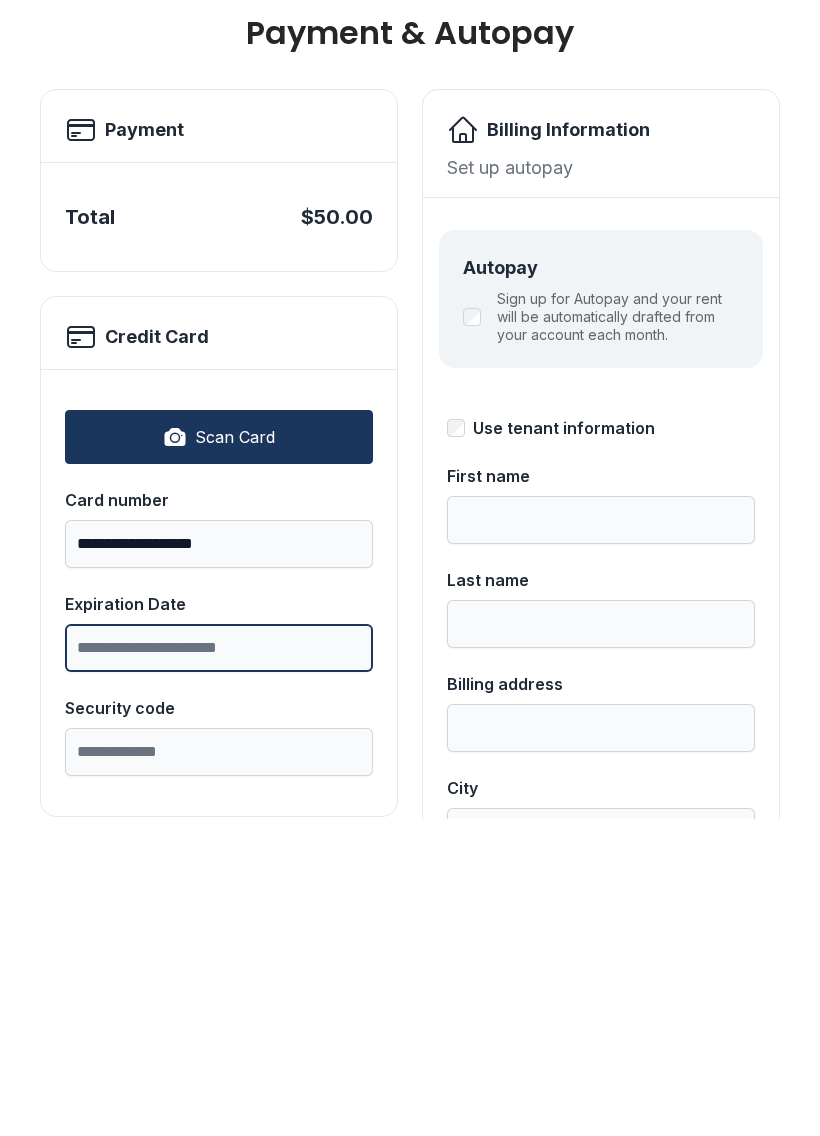 click on "Expiration Date" at bounding box center [219, 965] 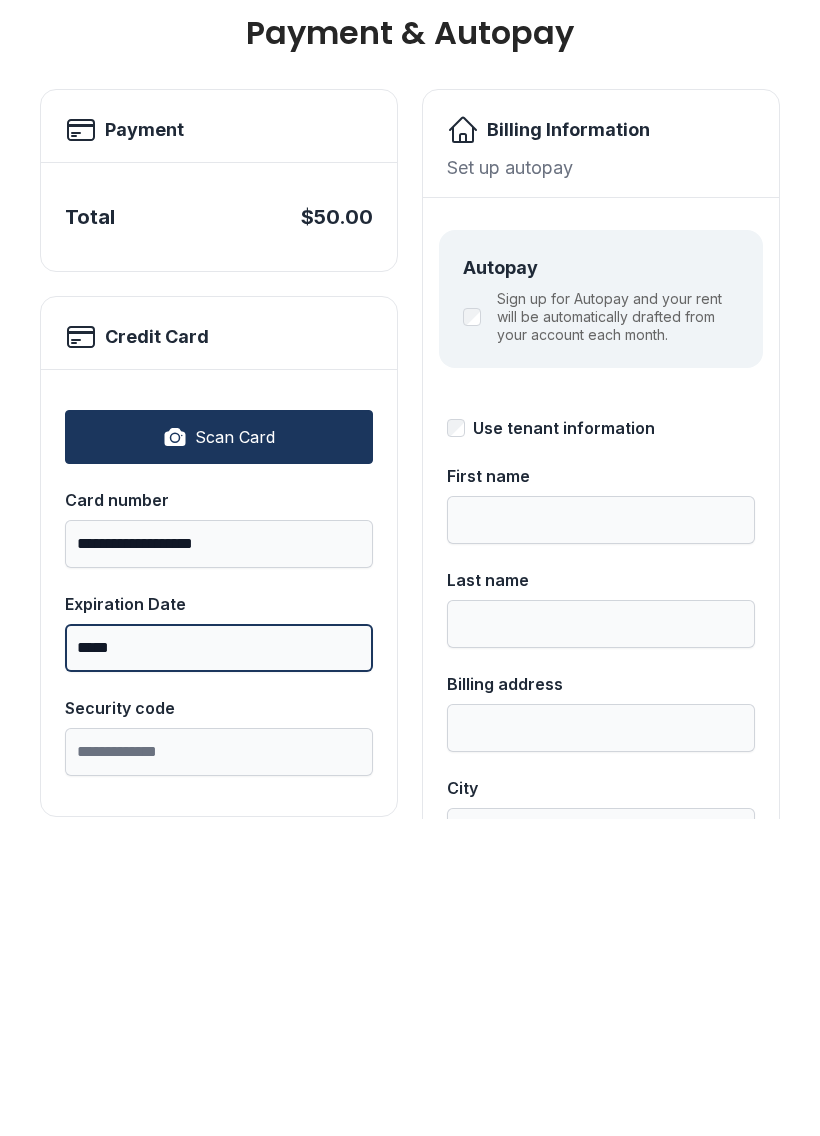 type on "*****" 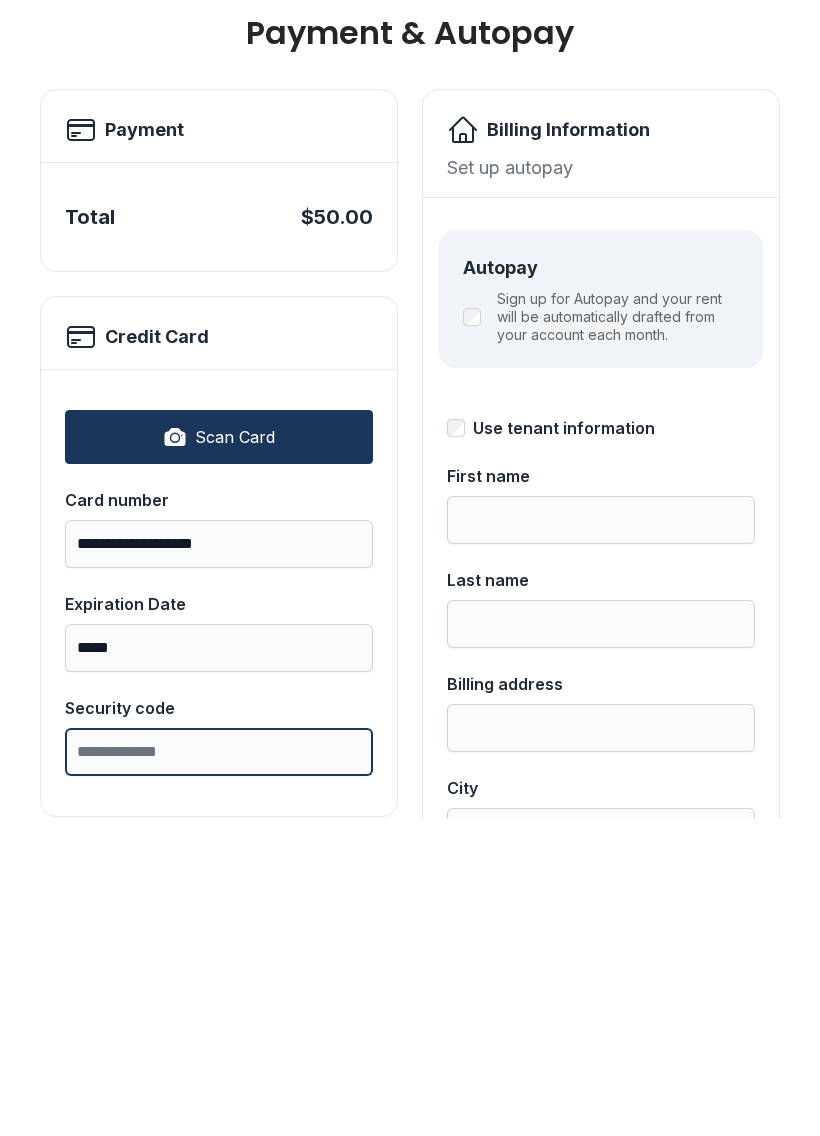 click on "Security code" at bounding box center (219, 1069) 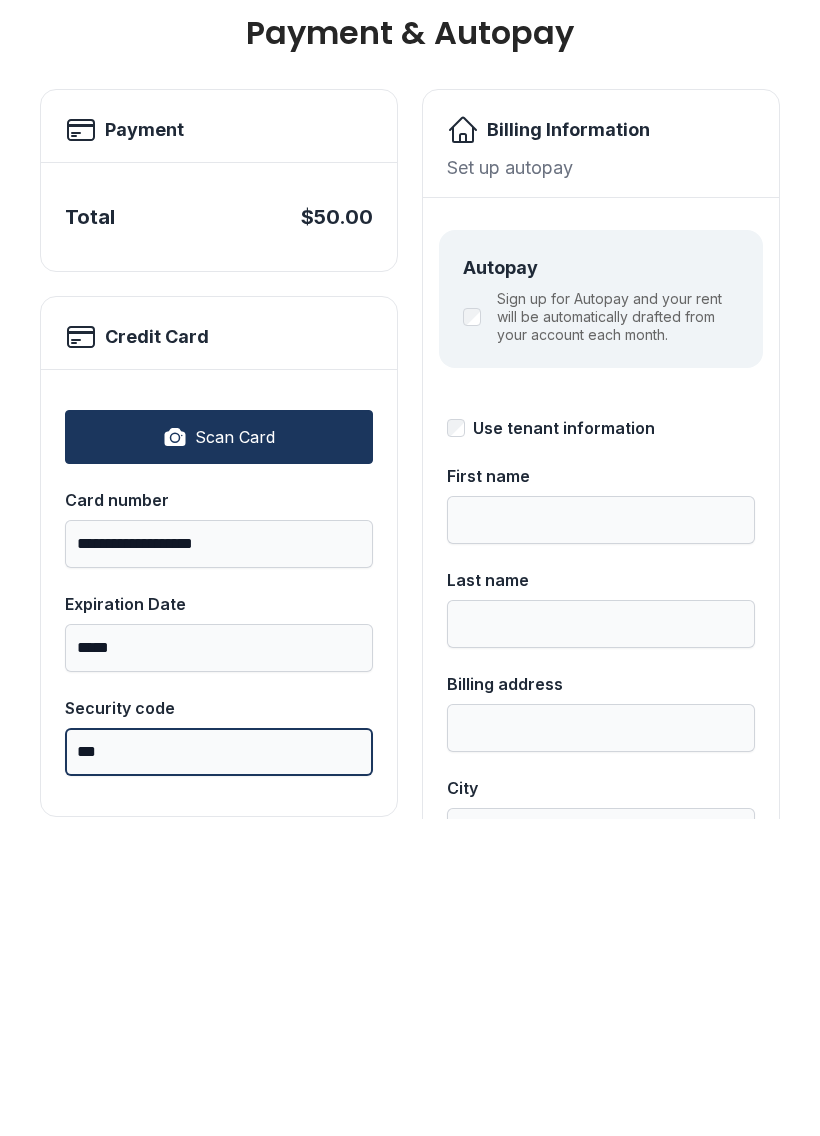 type on "***" 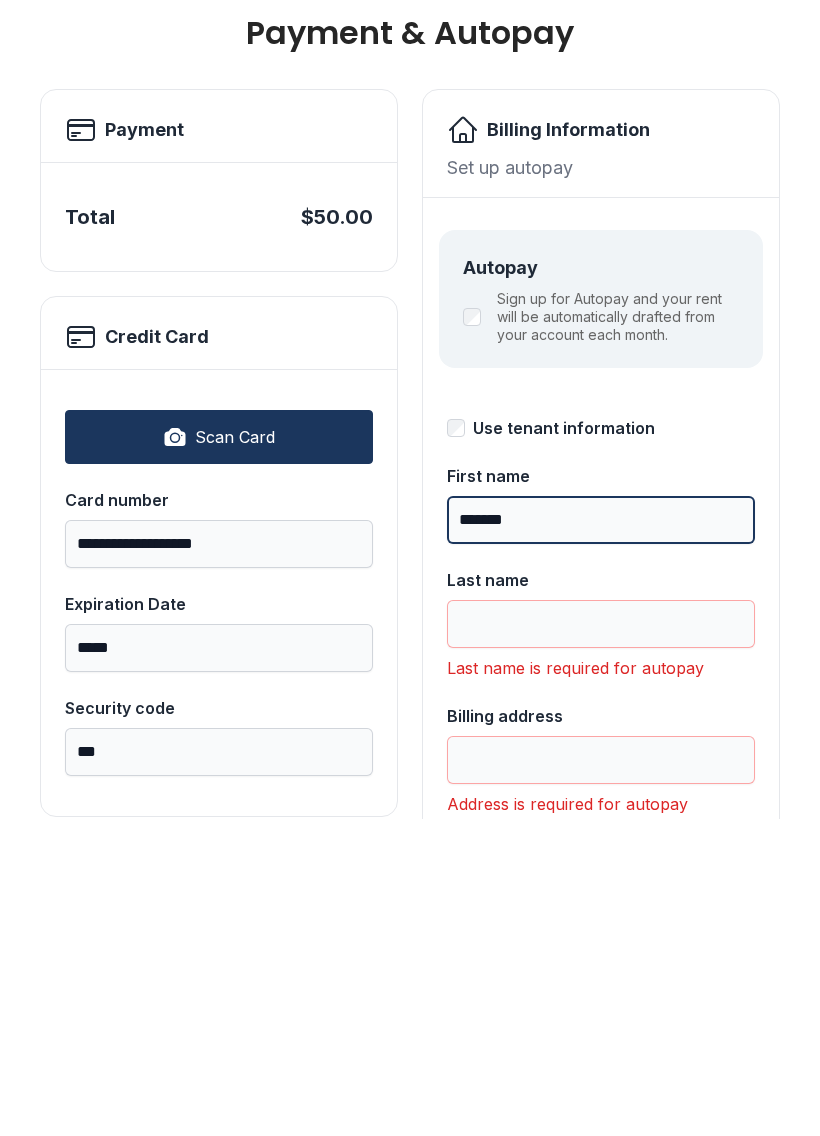 type on "*******" 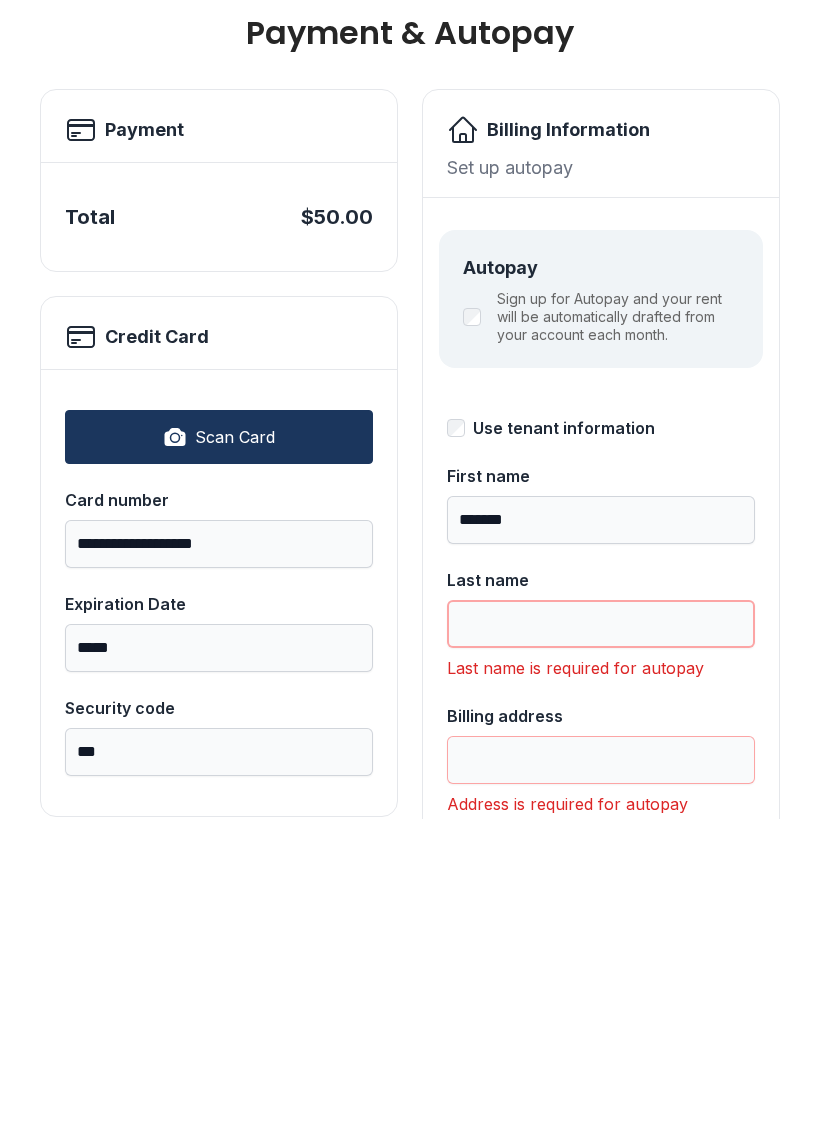 click on "Last name" at bounding box center (601, 941) 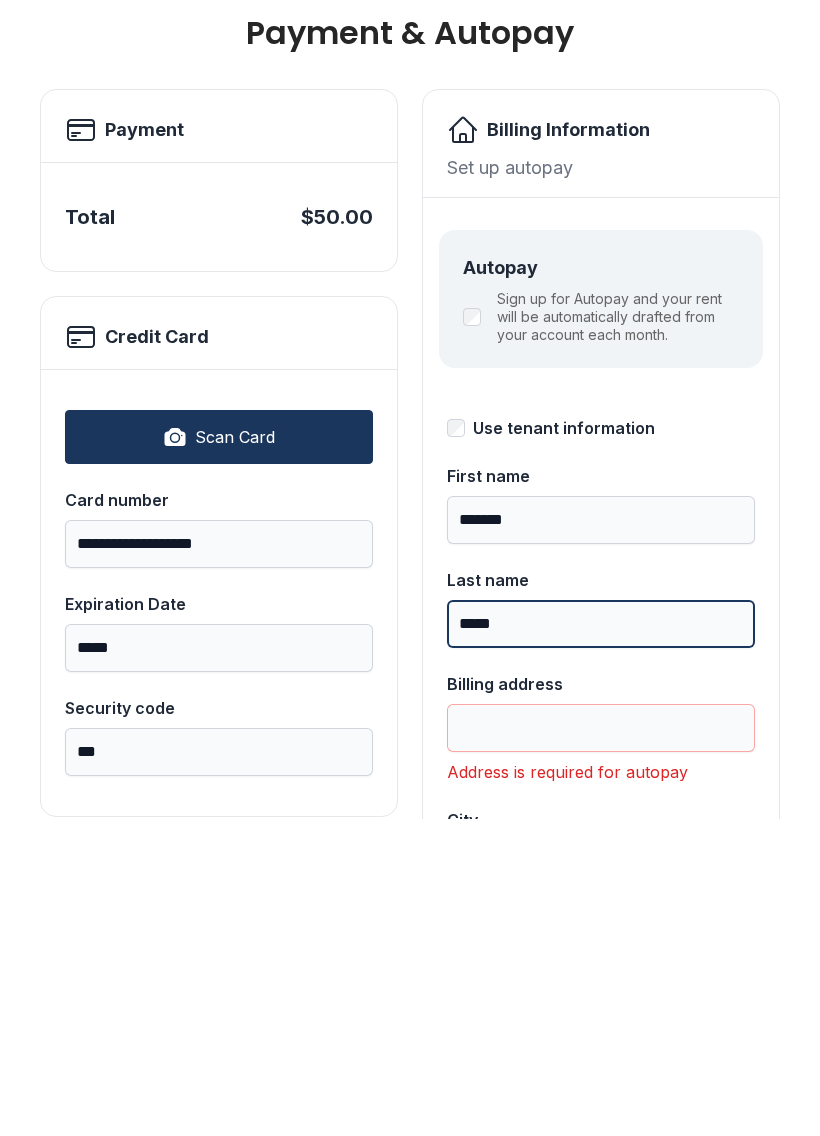 type on "*****" 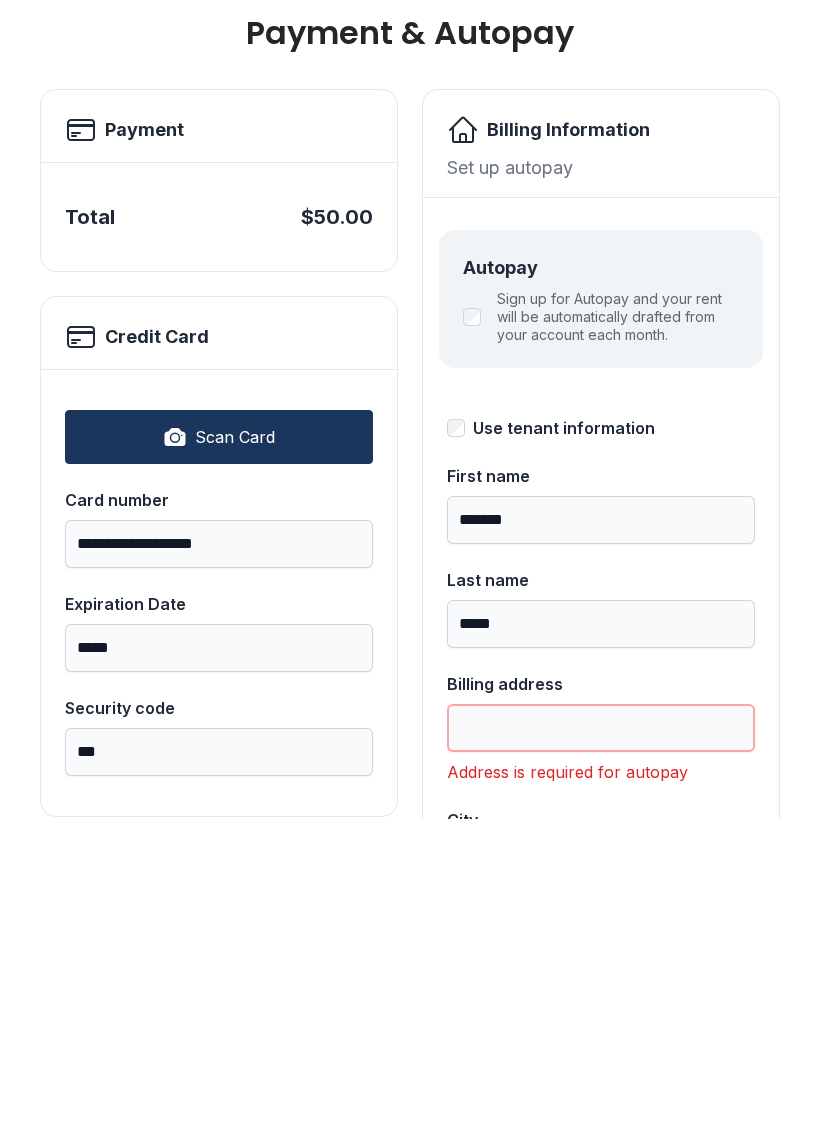 click on "Billing address" at bounding box center (601, 1045) 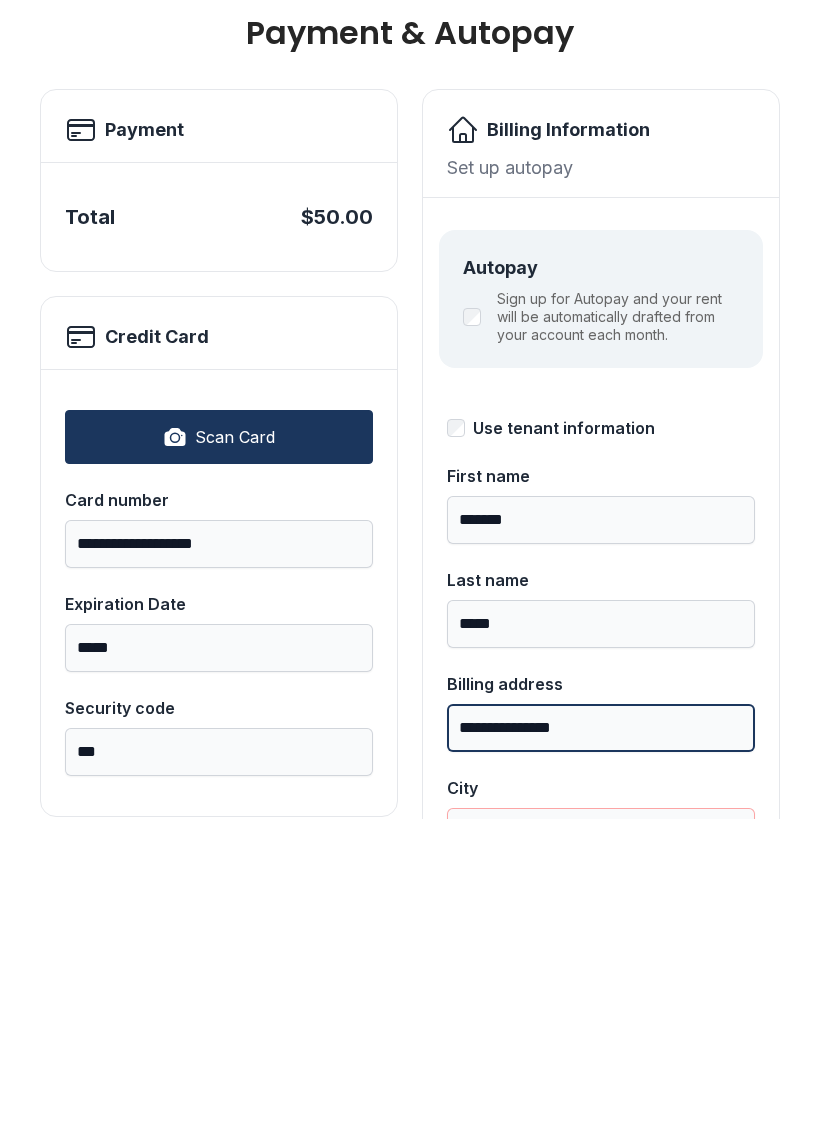 type on "**********" 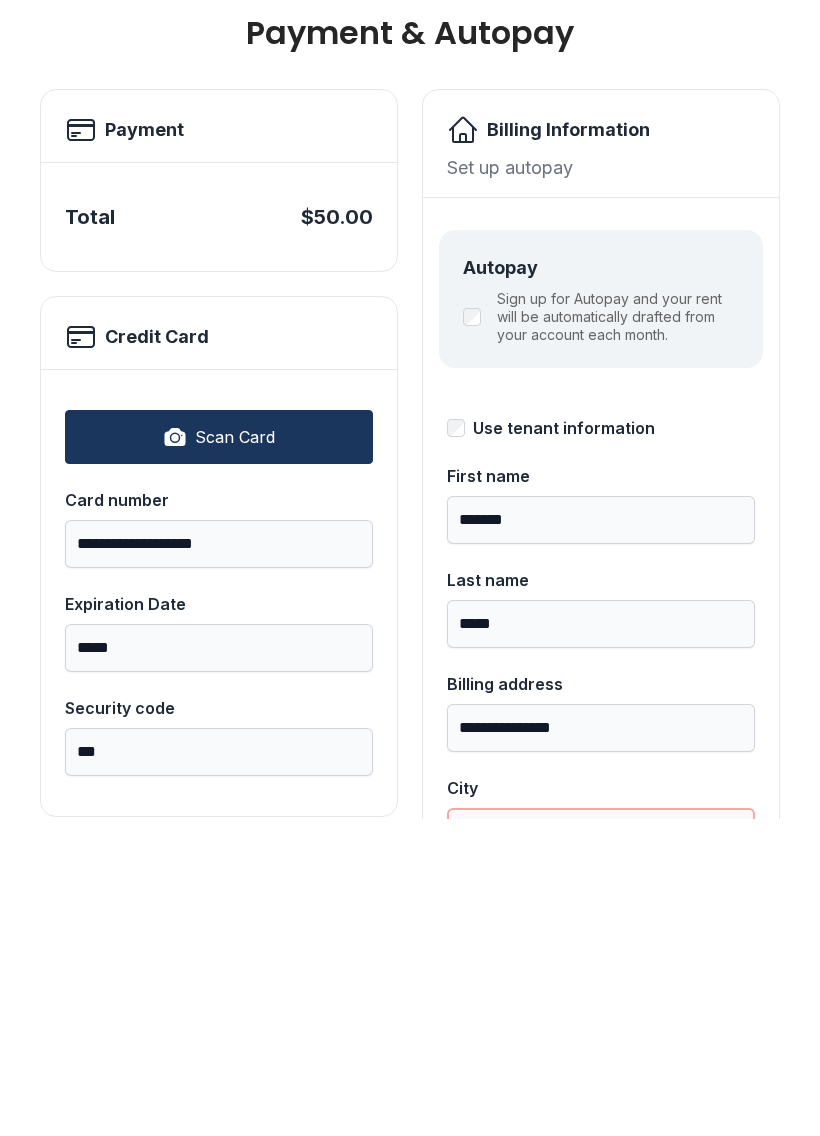 click on "City" at bounding box center [601, 1149] 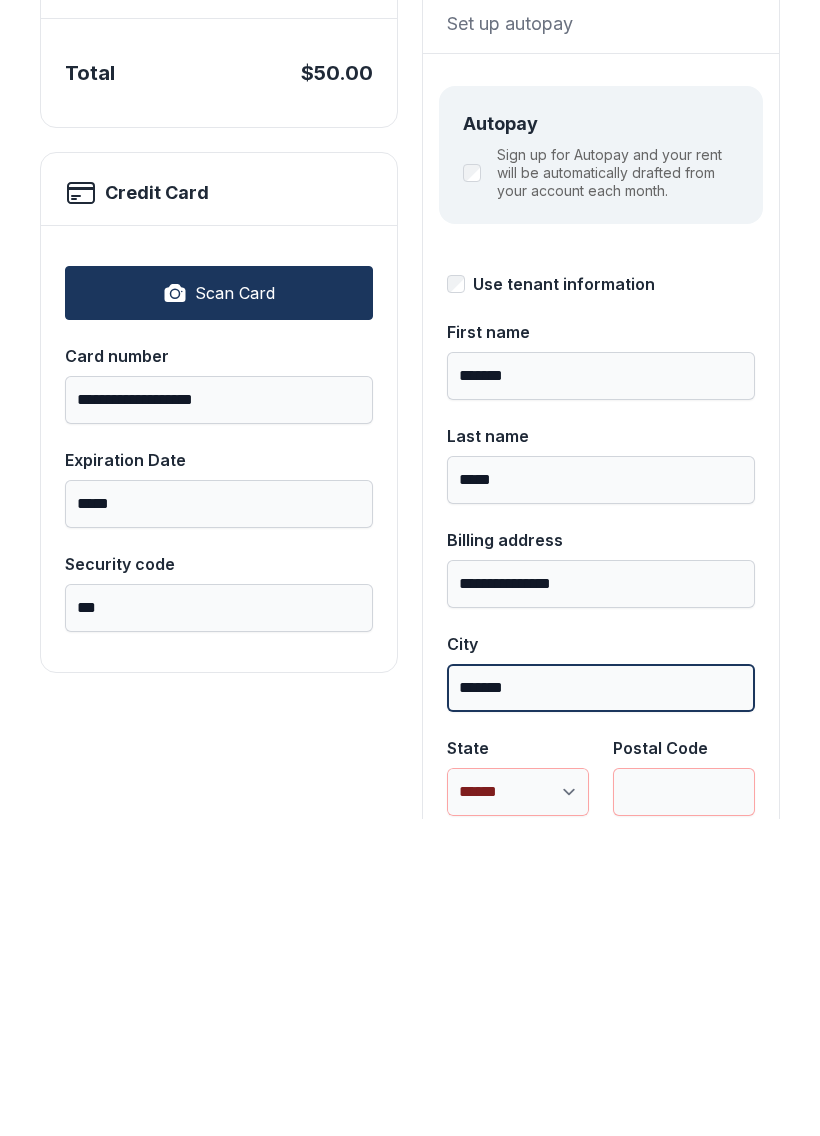 scroll, scrollTop: 154, scrollLeft: 0, axis: vertical 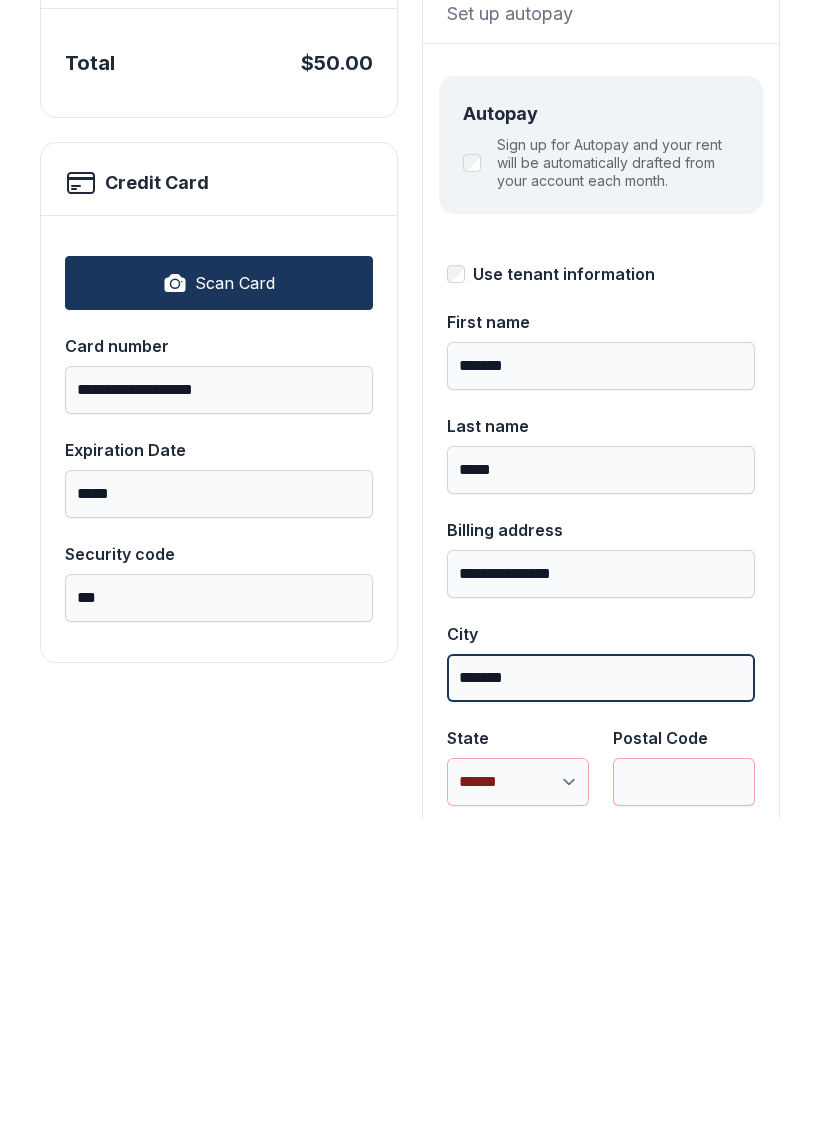type on "*******" 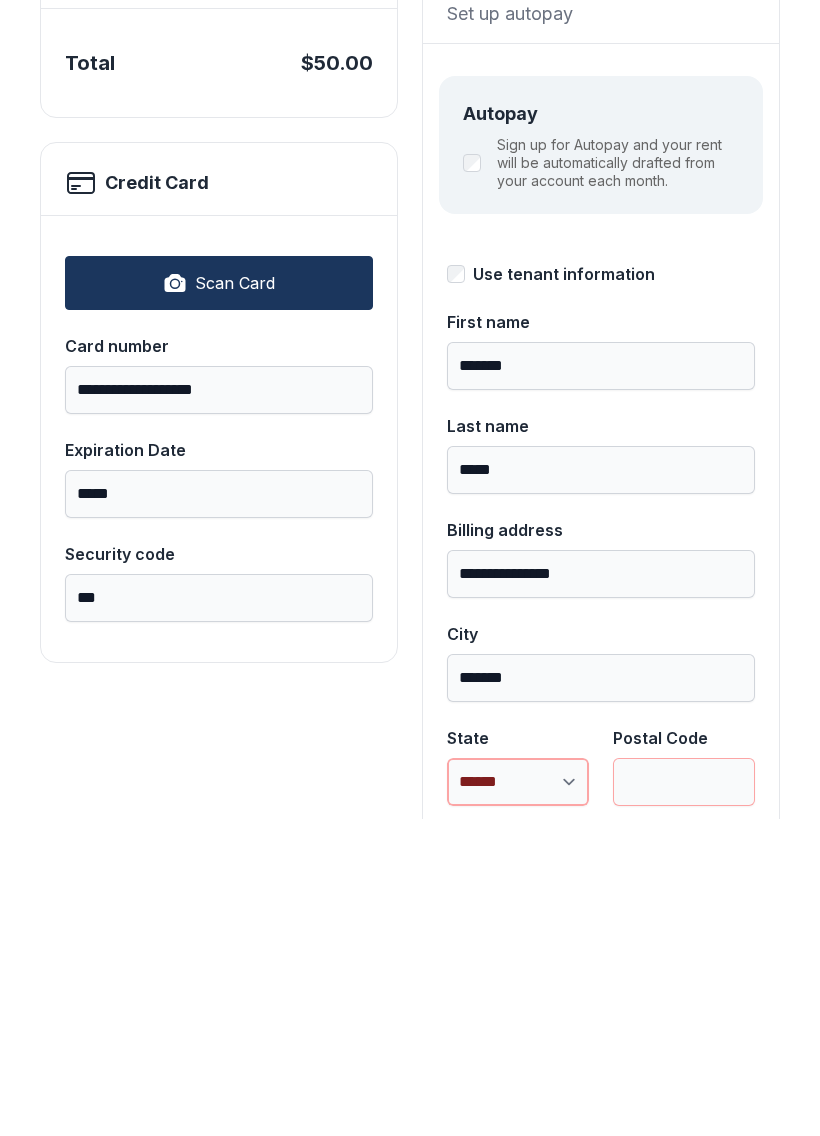 click on "**********" at bounding box center [518, 1099] 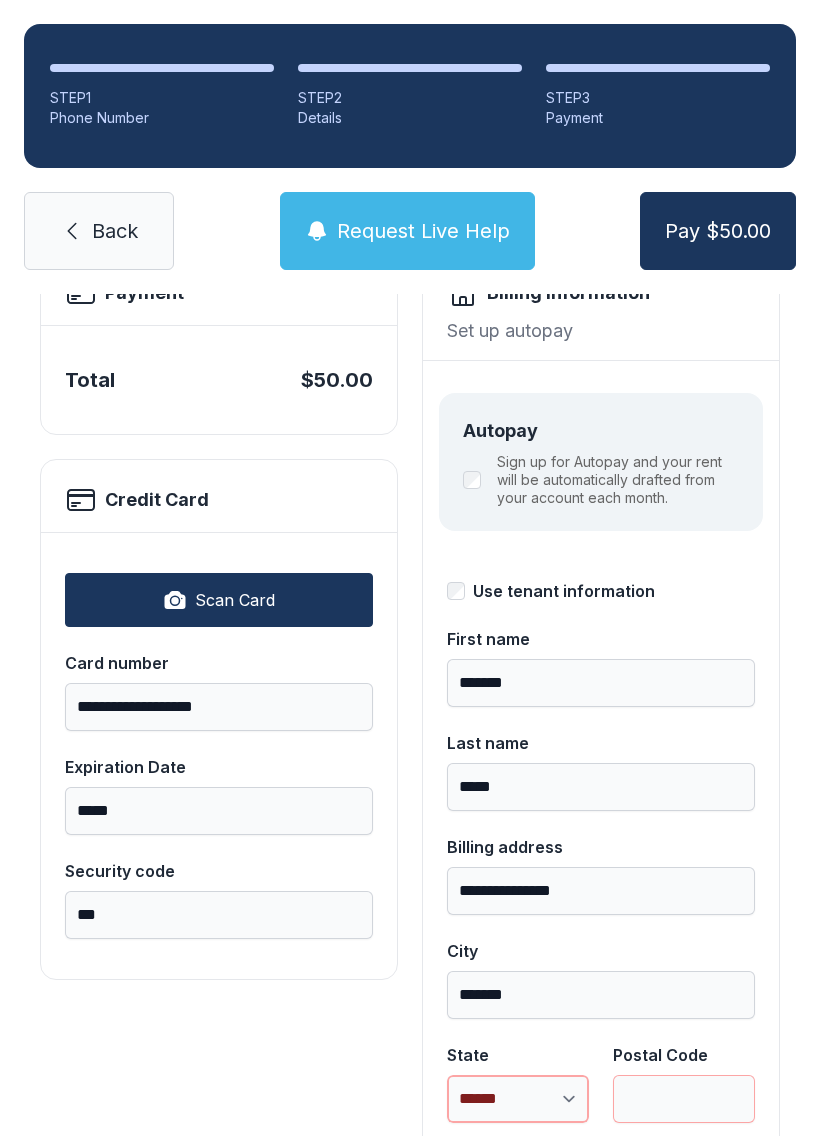 select on "**" 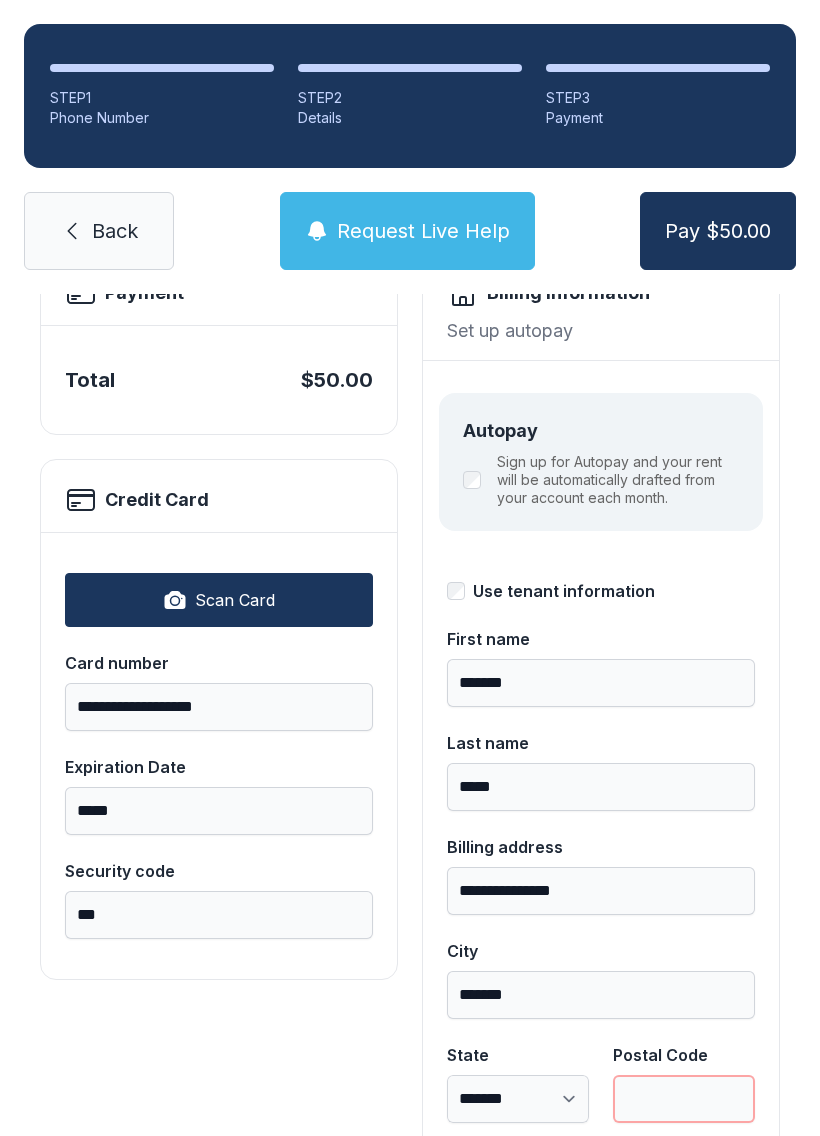 click on "Postal Code" at bounding box center [684, 1099] 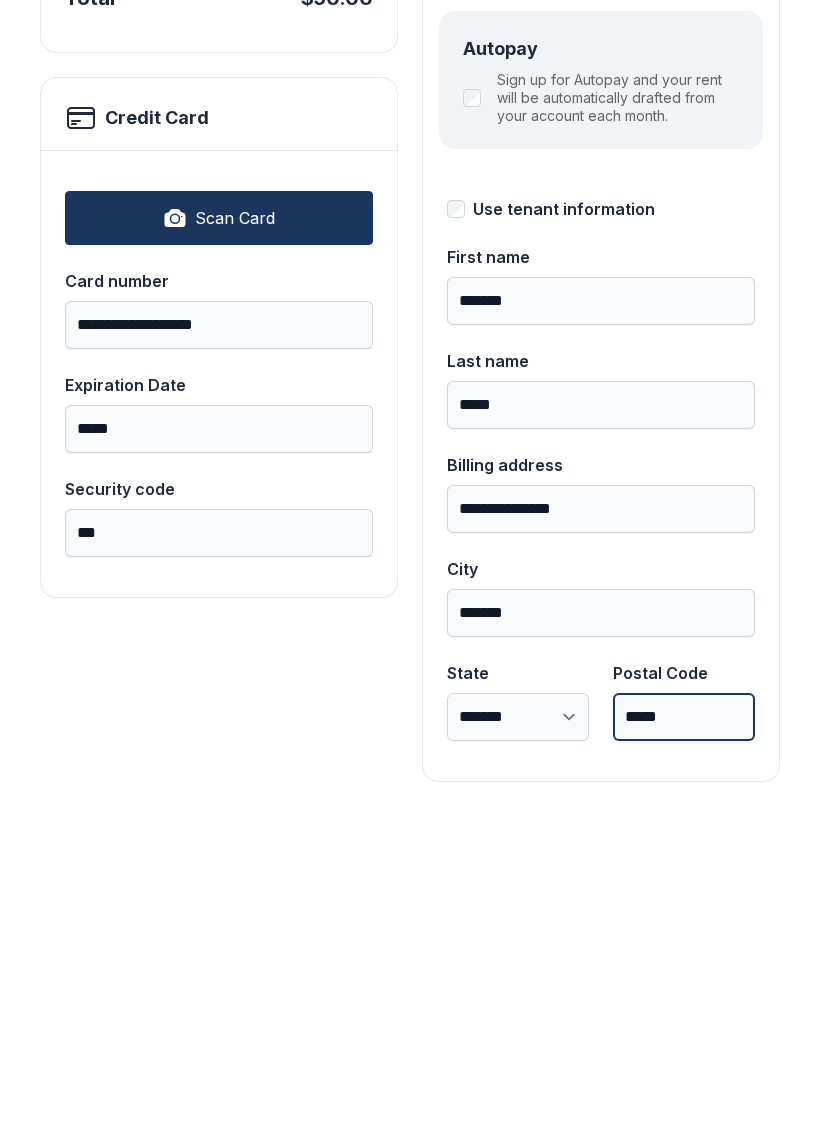 scroll, scrollTop: 218, scrollLeft: 0, axis: vertical 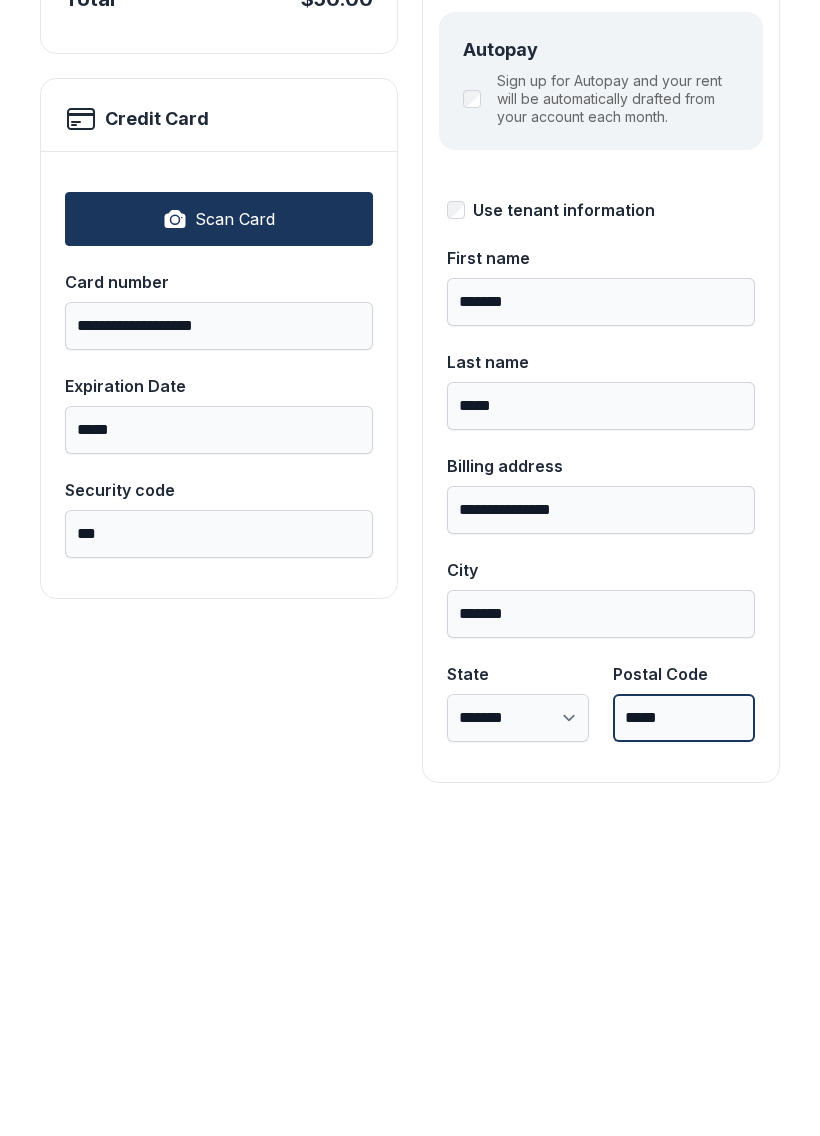 type on "*****" 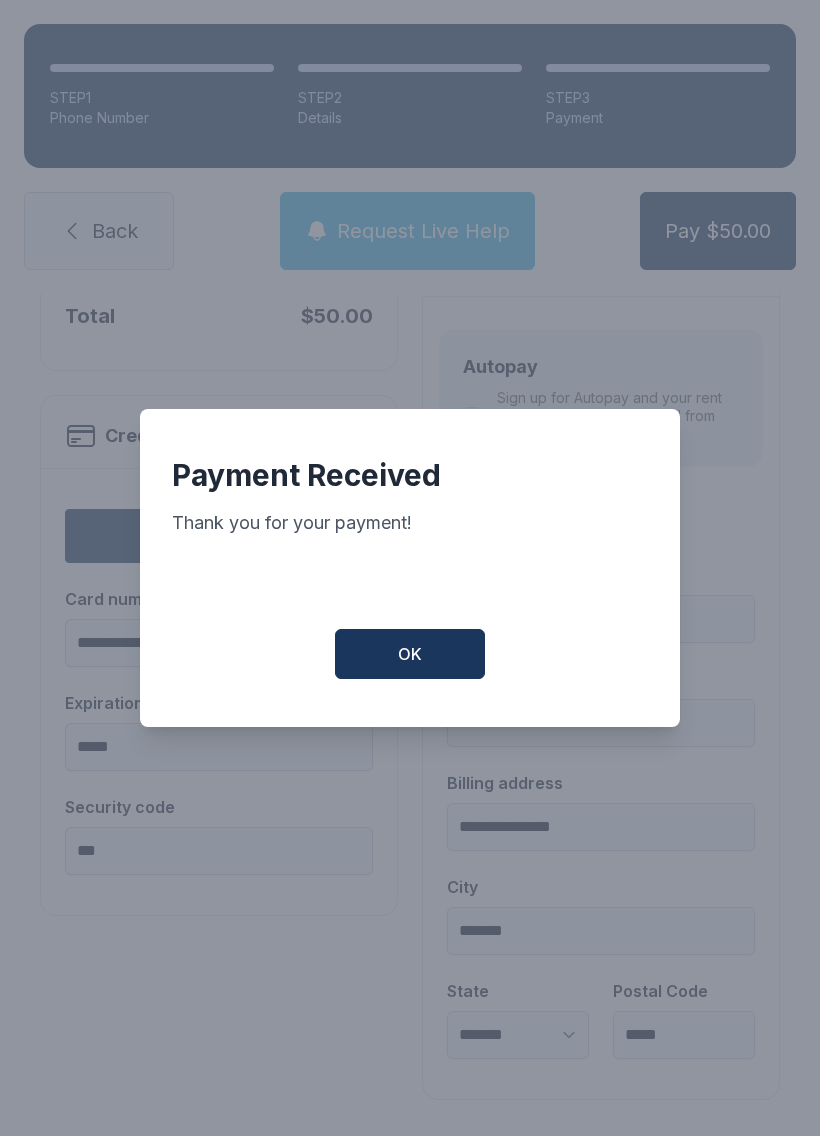 click on "OK" at bounding box center [410, 654] 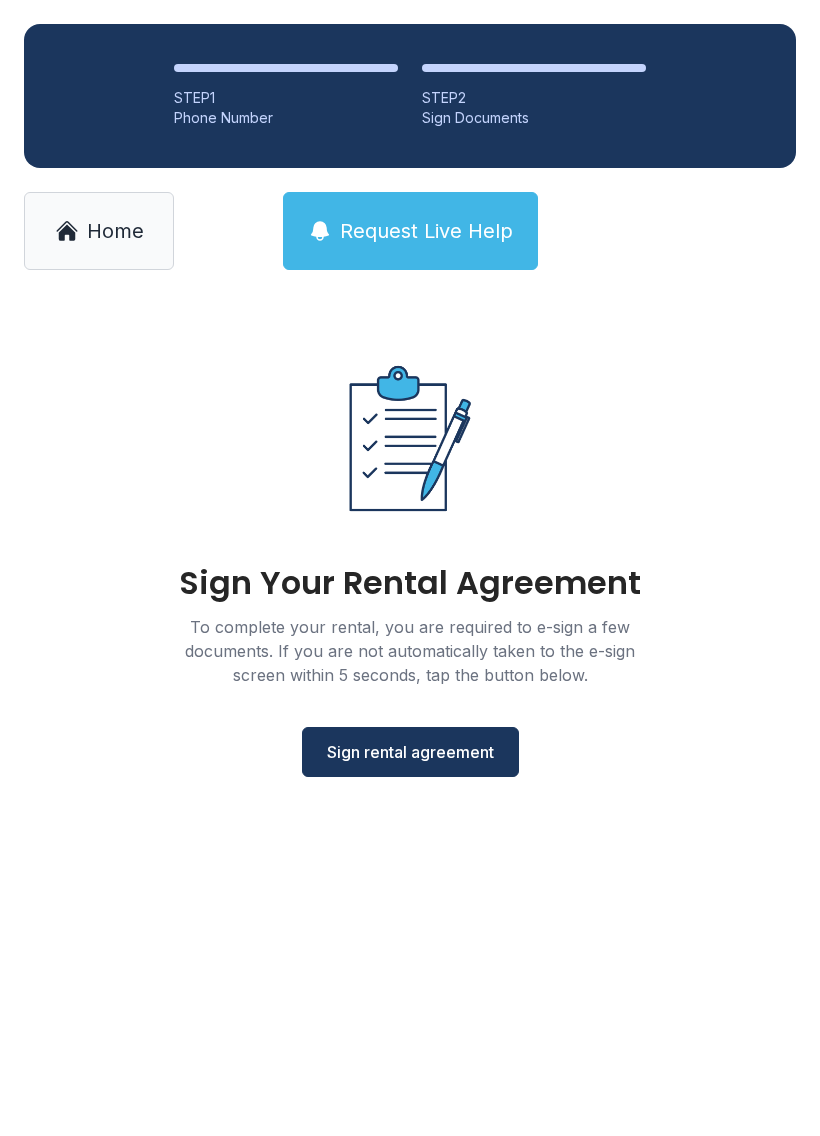 scroll, scrollTop: 0, scrollLeft: 0, axis: both 